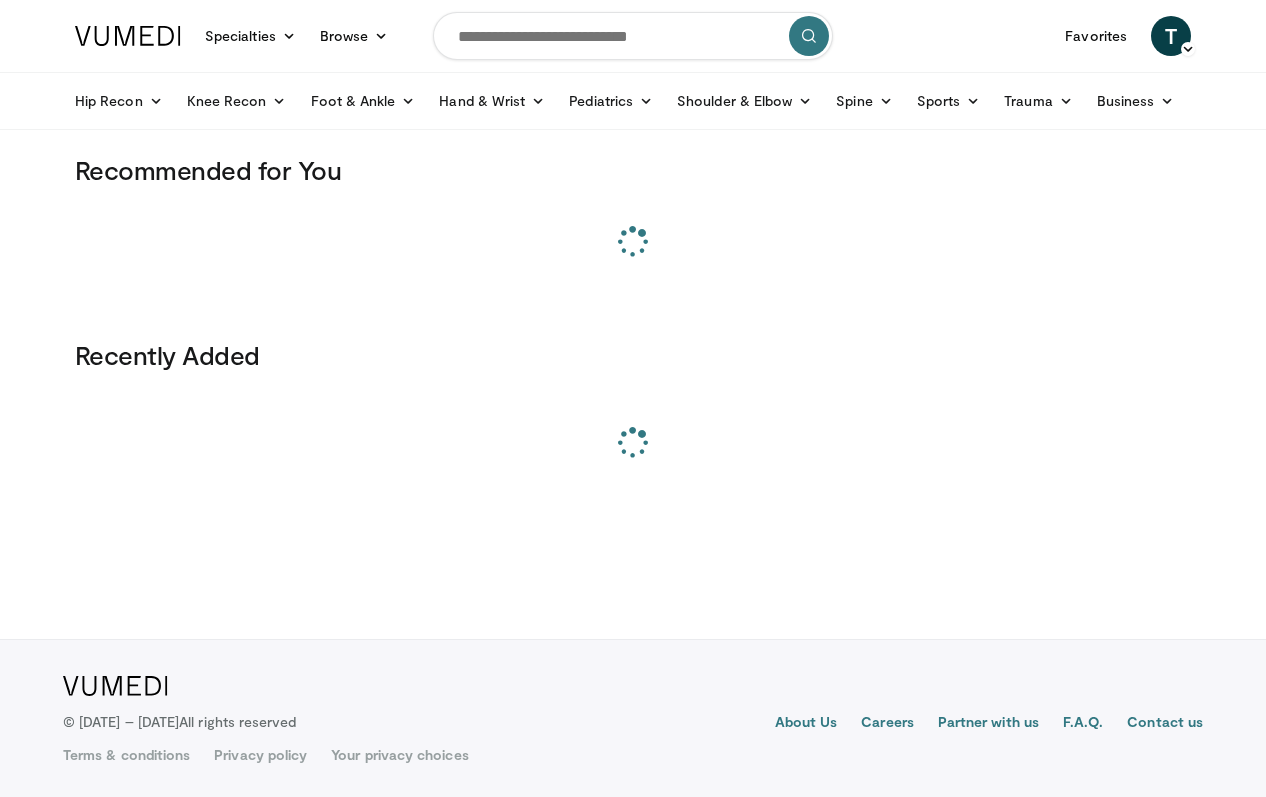 scroll, scrollTop: 0, scrollLeft: 0, axis: both 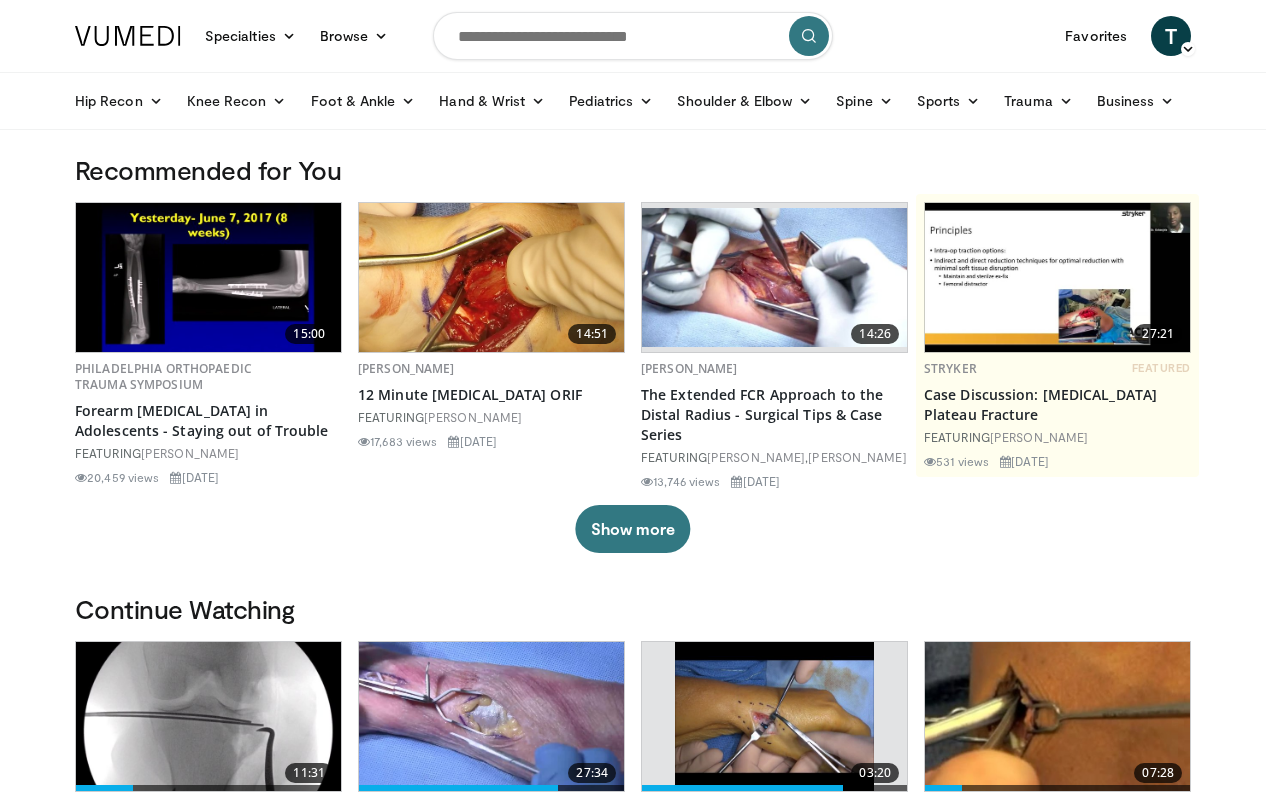 click at bounding box center [633, 36] 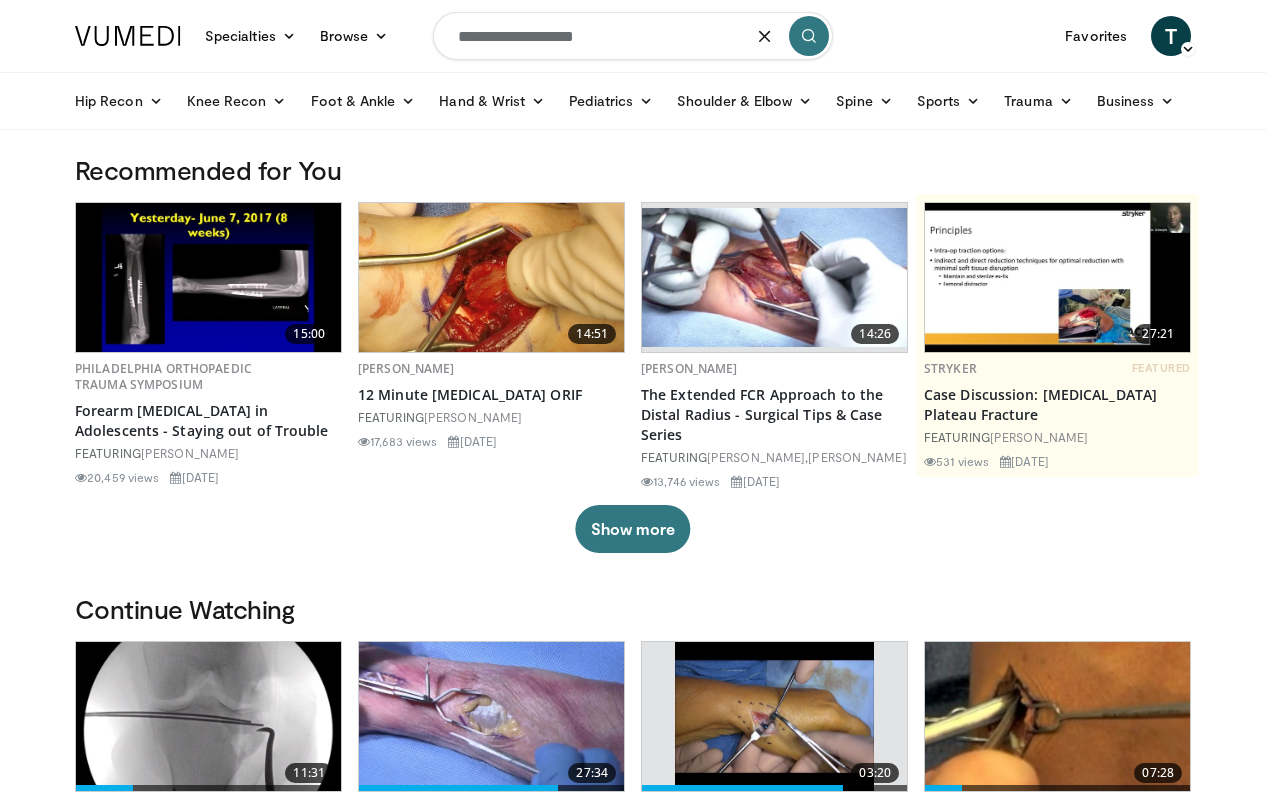 type on "**********" 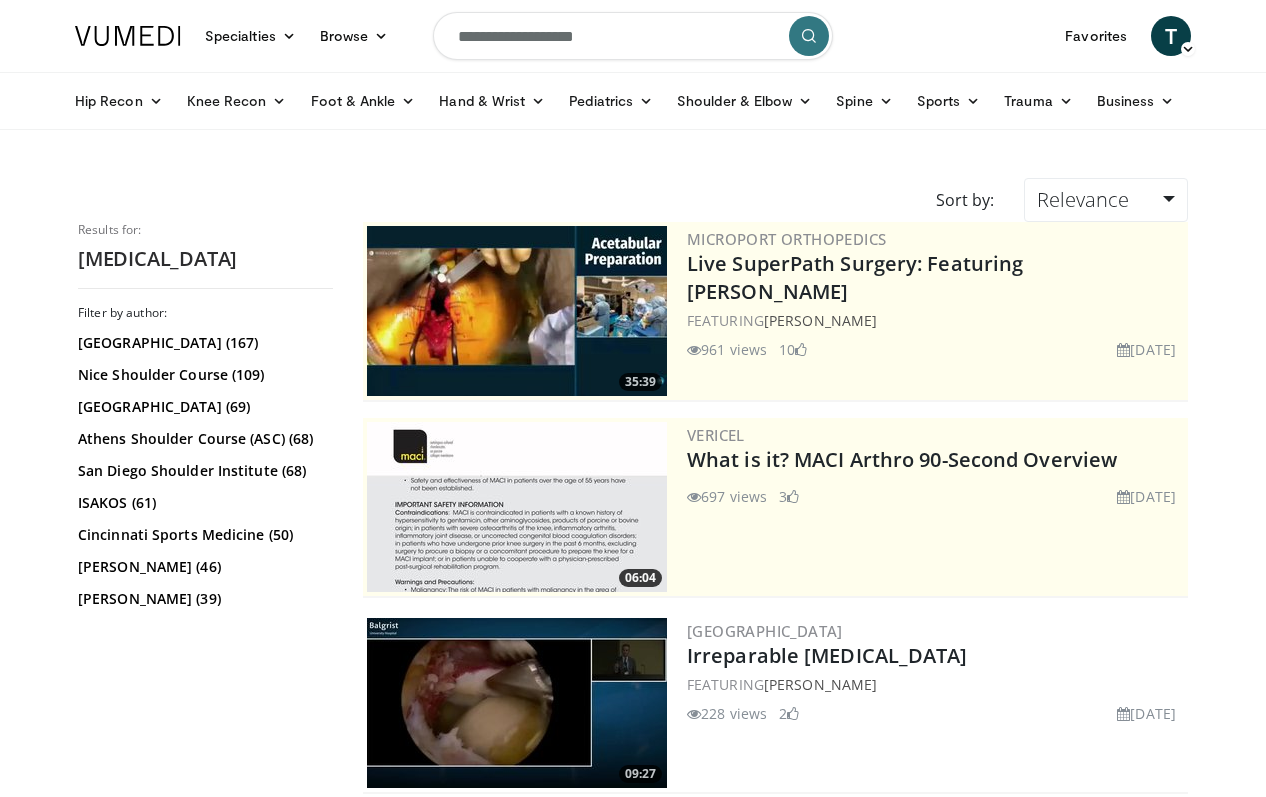 scroll, scrollTop: 0, scrollLeft: 0, axis: both 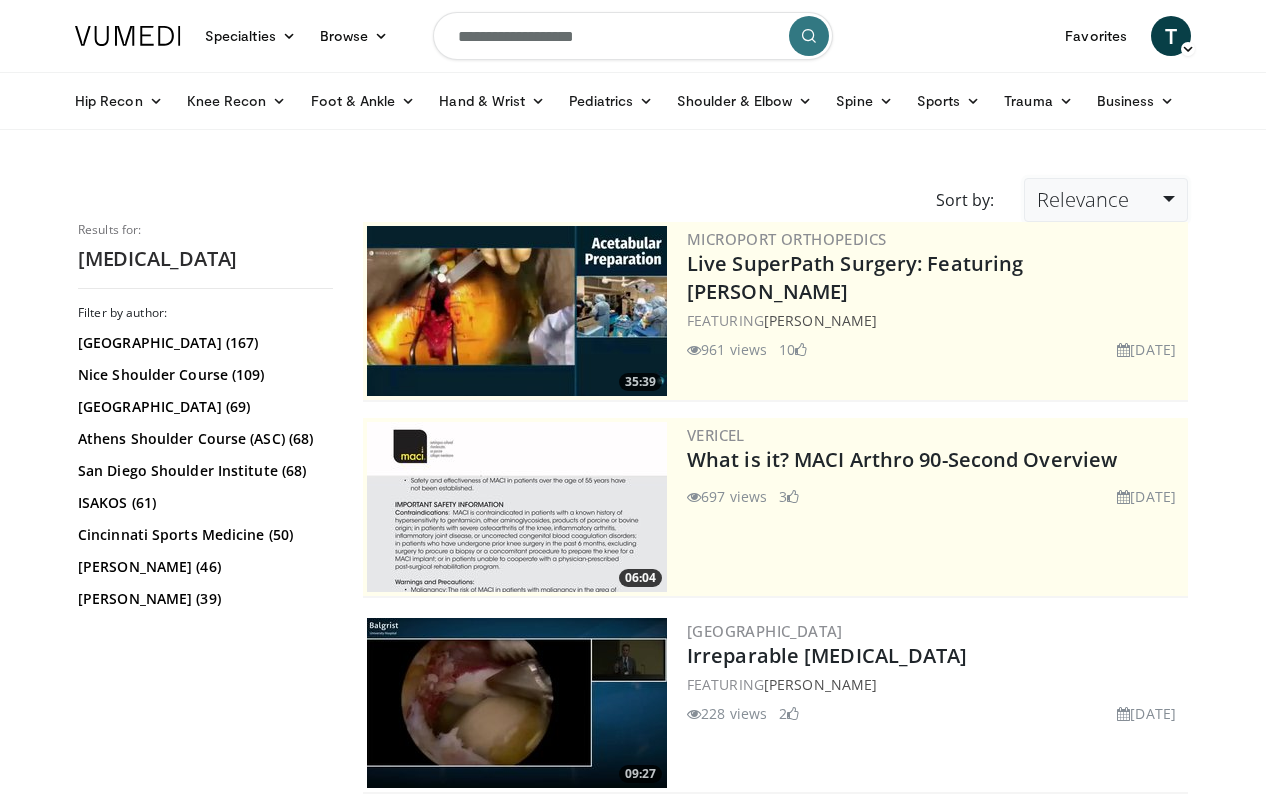 click on "Relevance" at bounding box center [1083, 199] 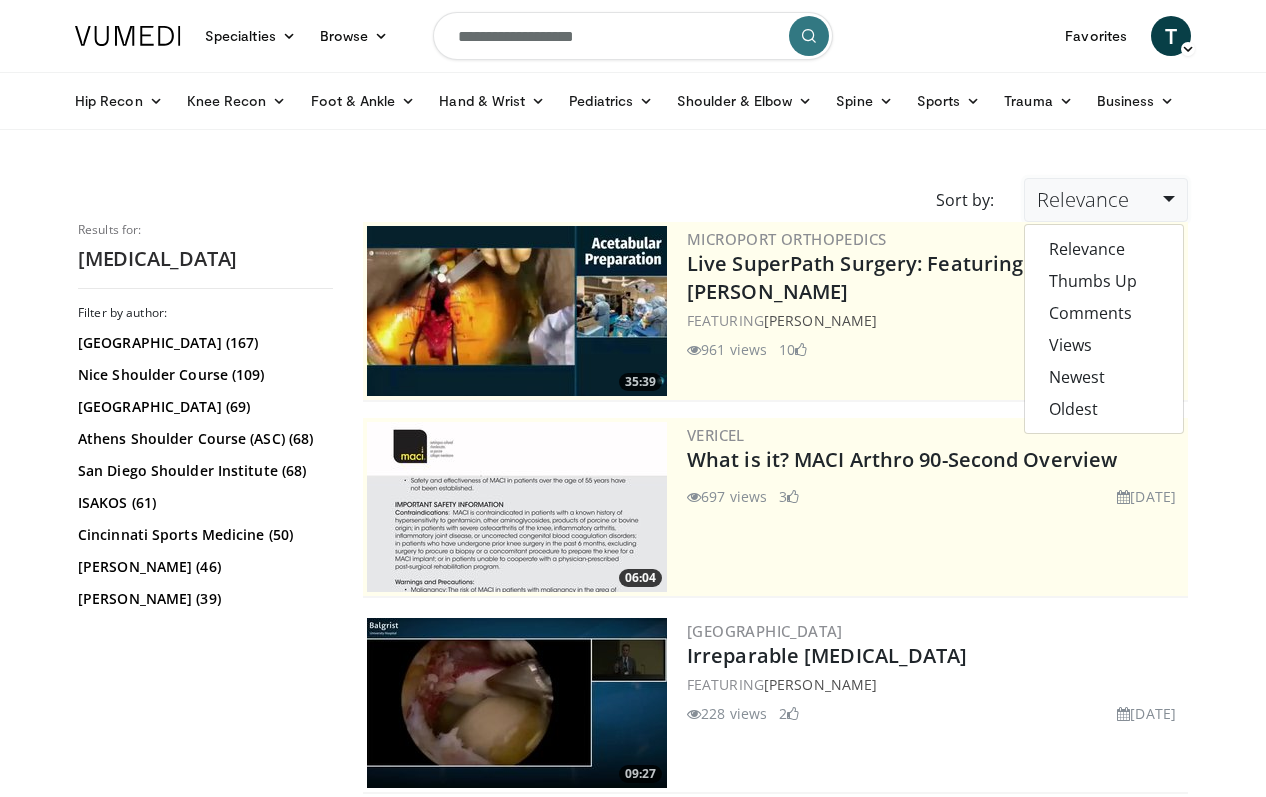 click on "Sort by:
Relevance
Relevance
Thumbs Up
Comments
Views
Newest
Oldest" at bounding box center (633, 200) 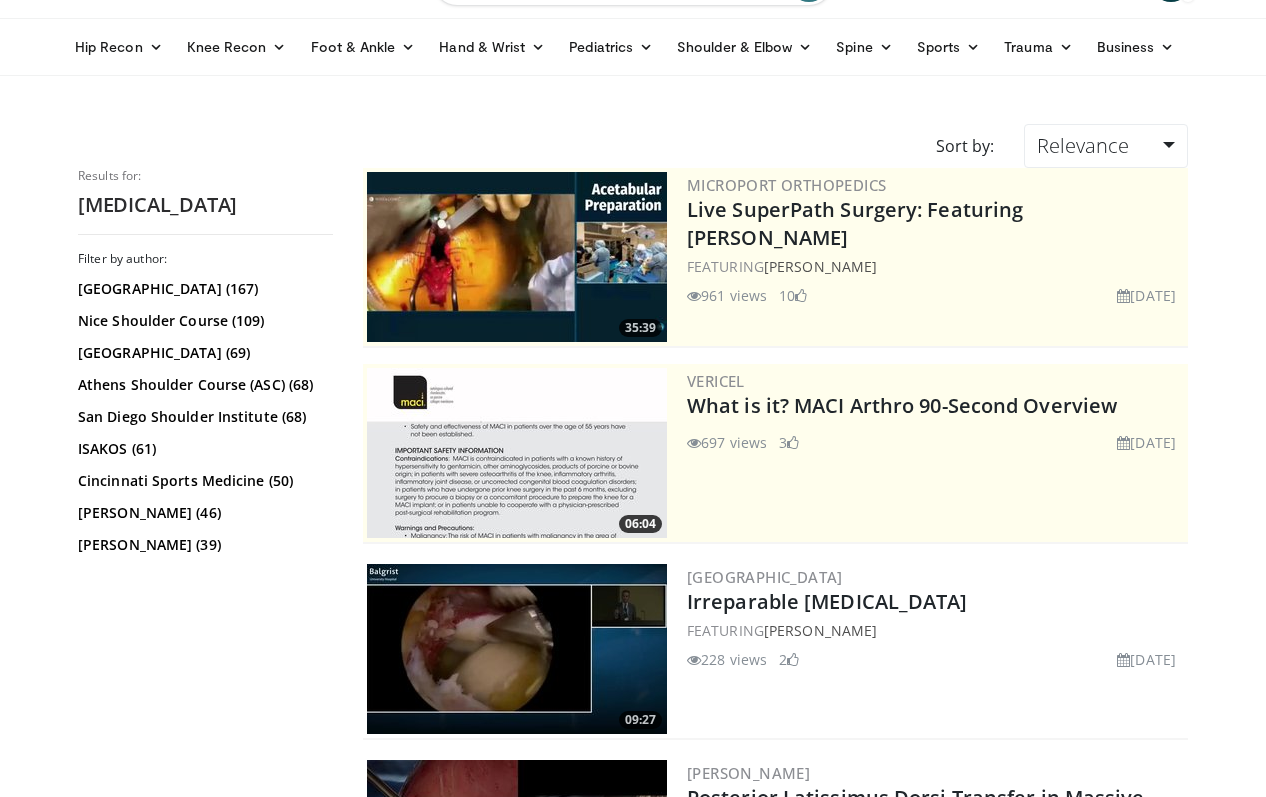 scroll, scrollTop: 0, scrollLeft: 0, axis: both 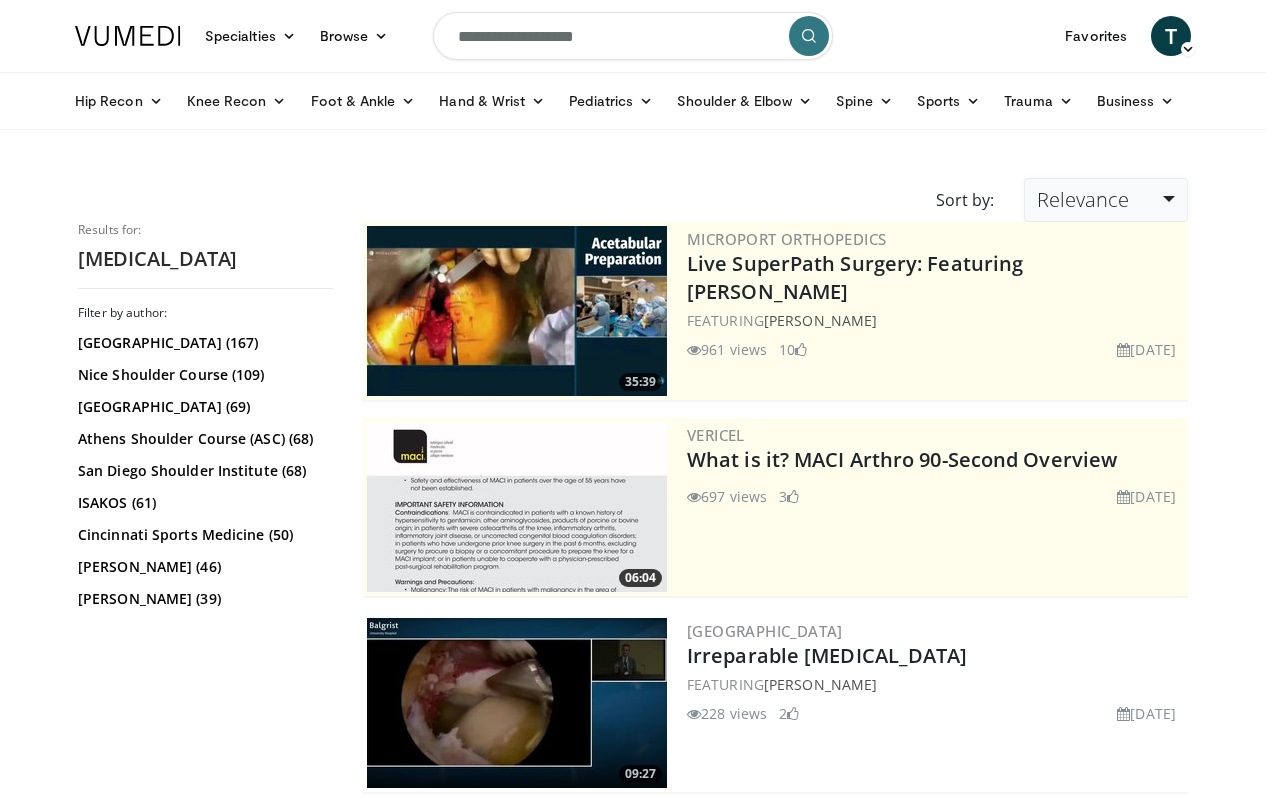 click on "Relevance" at bounding box center [1083, 199] 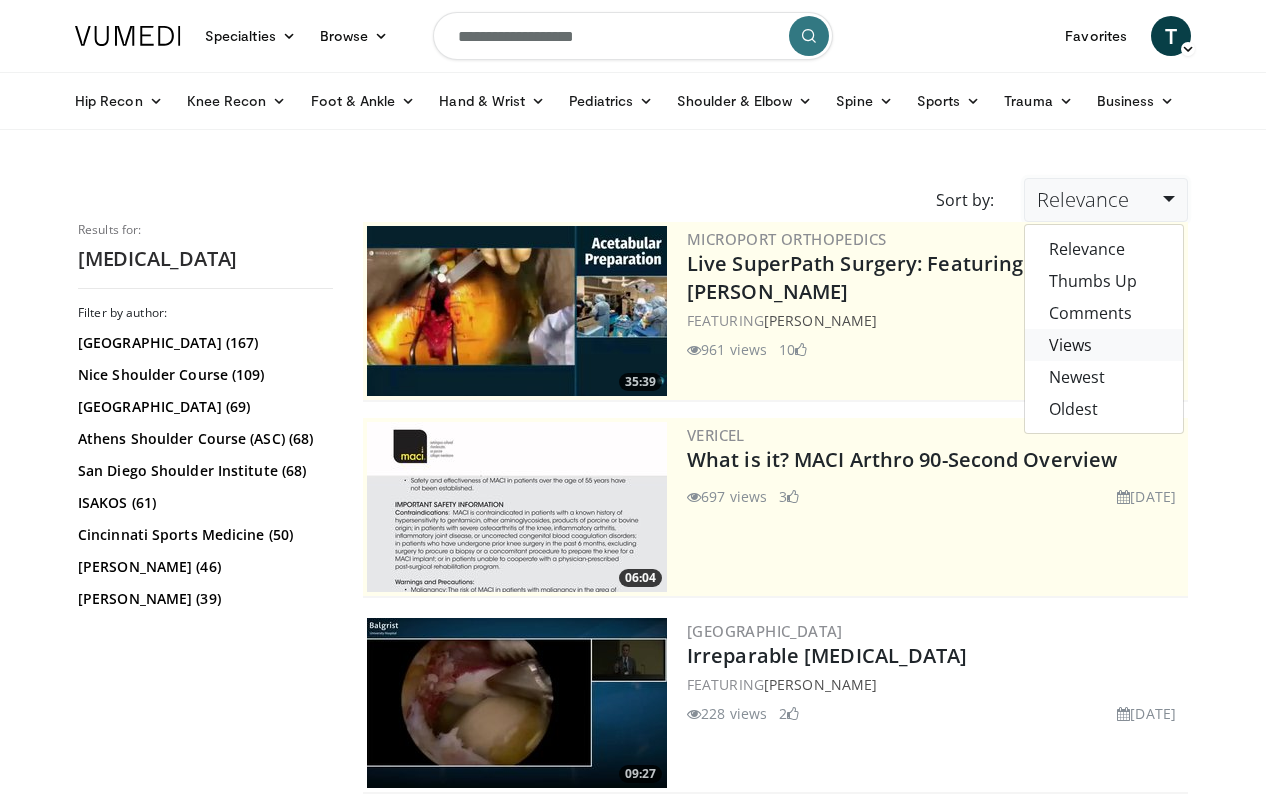 click on "Views" at bounding box center [1104, 345] 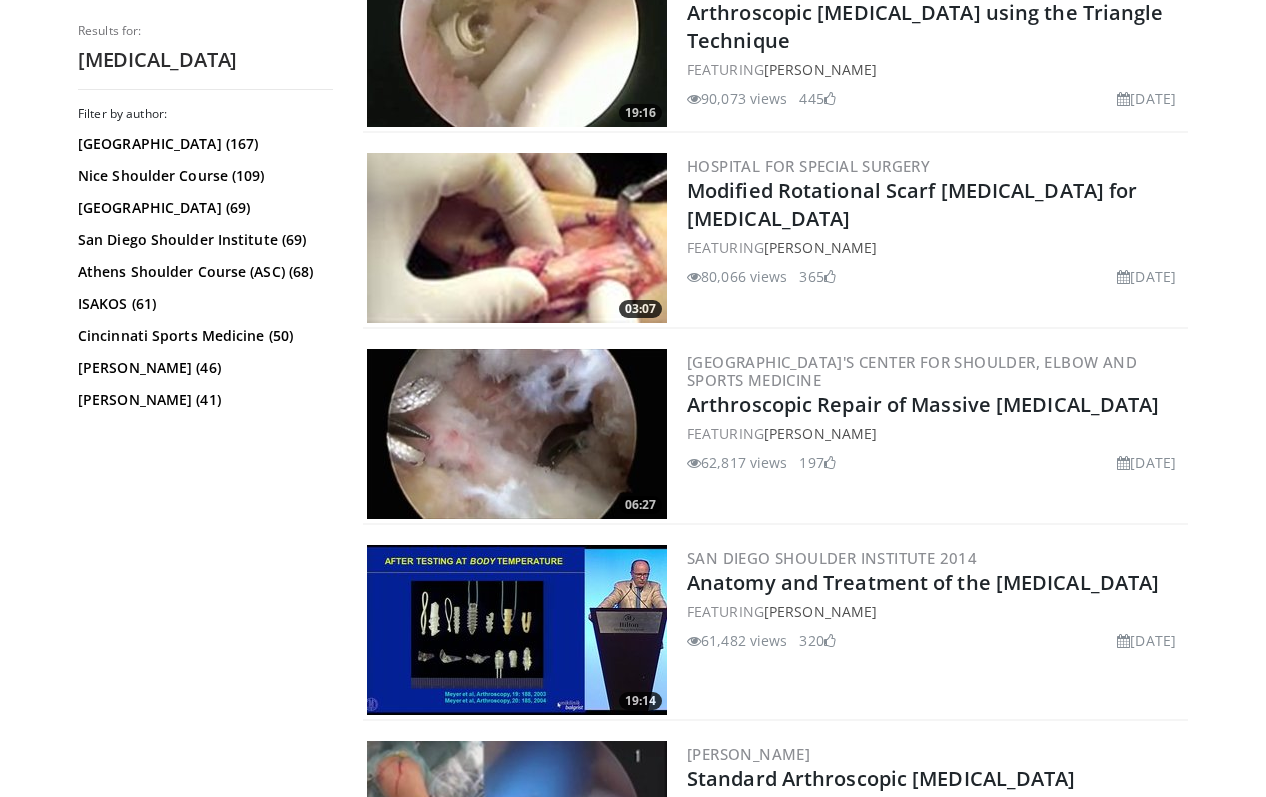 scroll, scrollTop: 0, scrollLeft: 0, axis: both 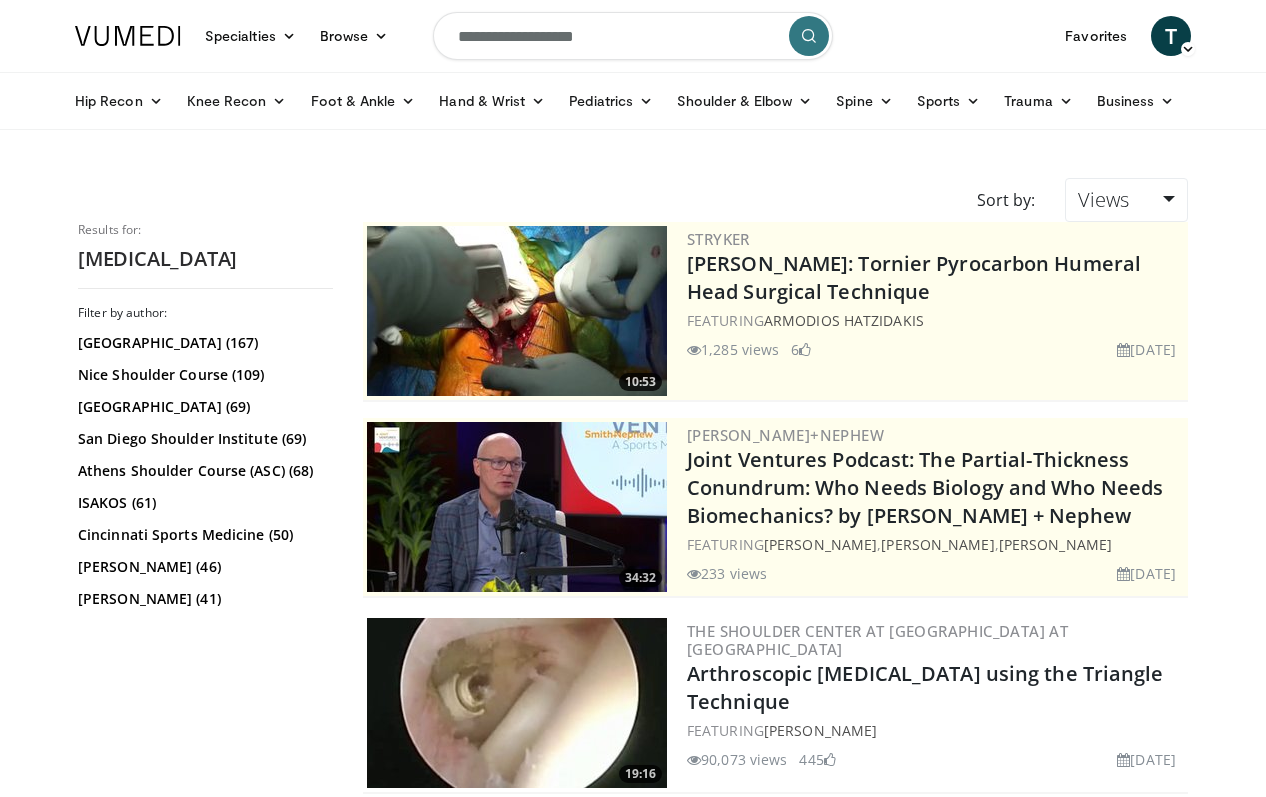 click on "**********" at bounding box center (633, 36) 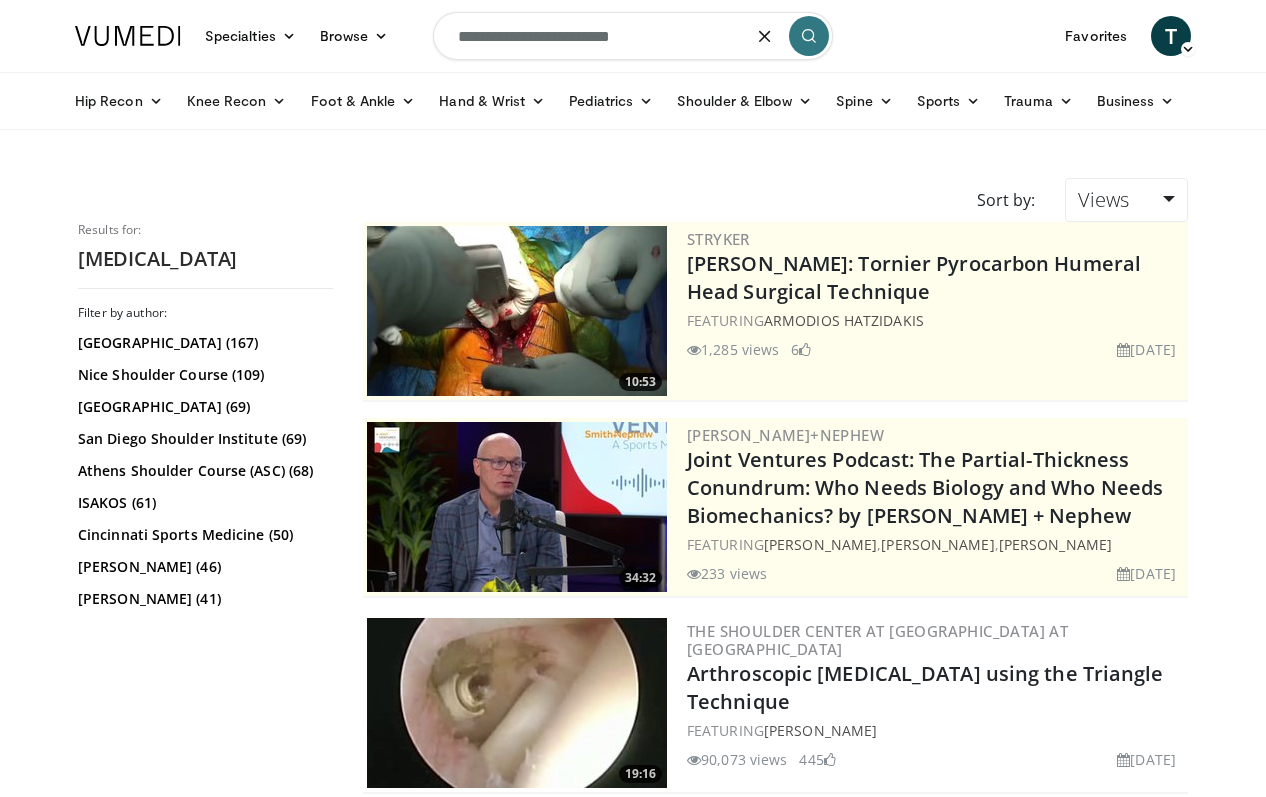 type on "**********" 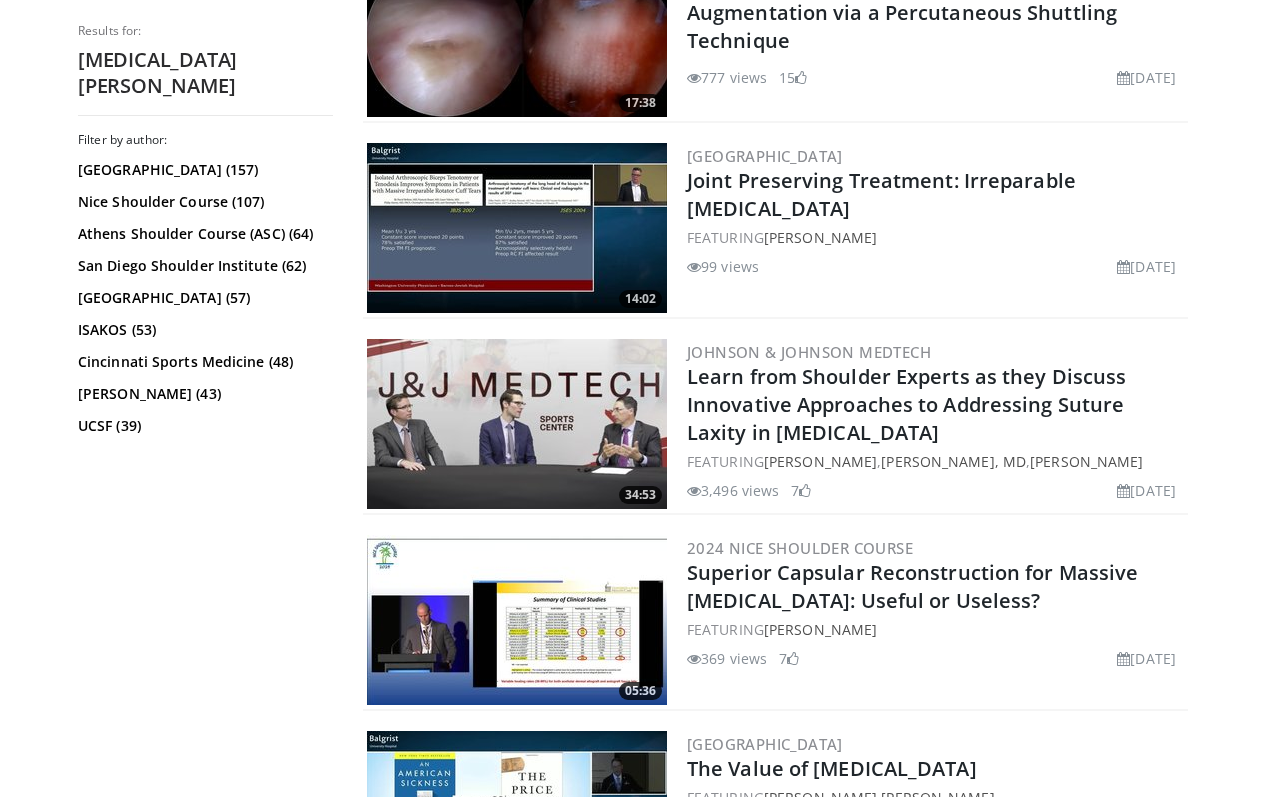 scroll, scrollTop: 1648, scrollLeft: 0, axis: vertical 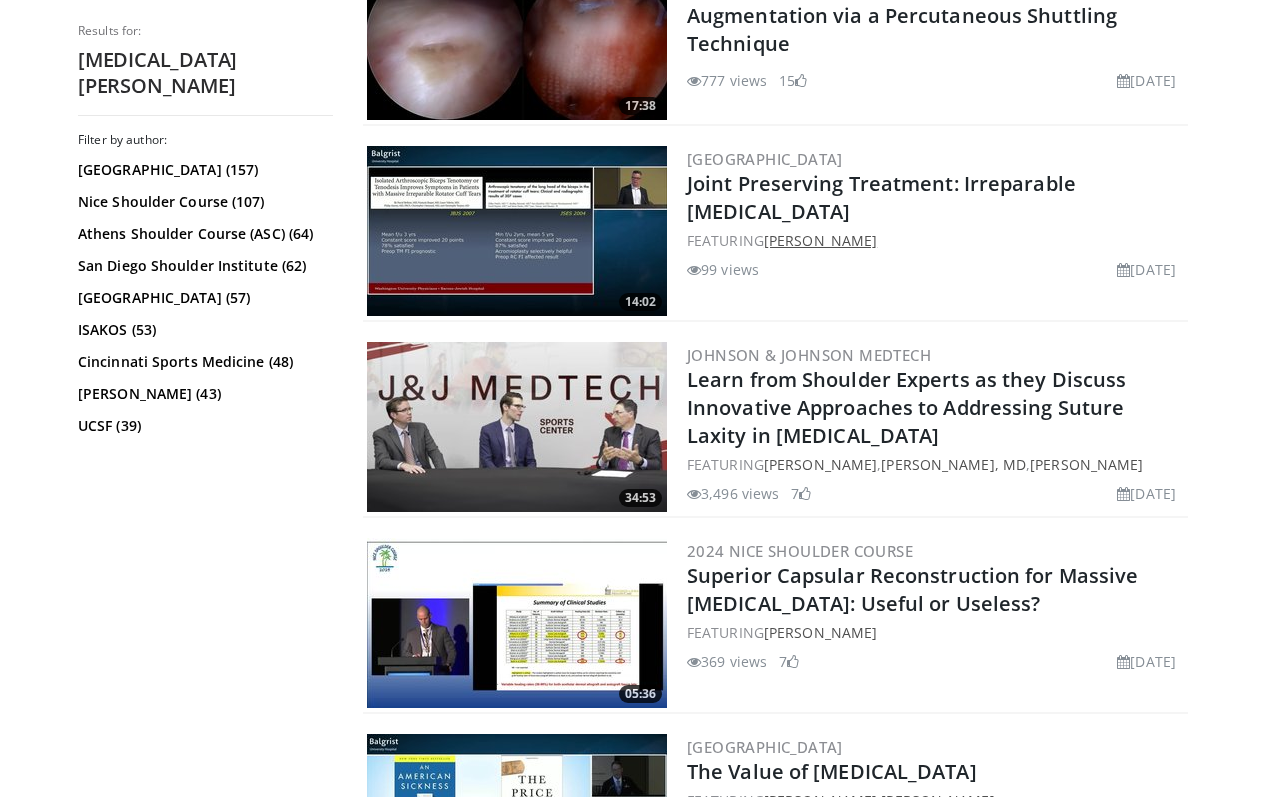 click on "Jay Keener" at bounding box center [820, 240] 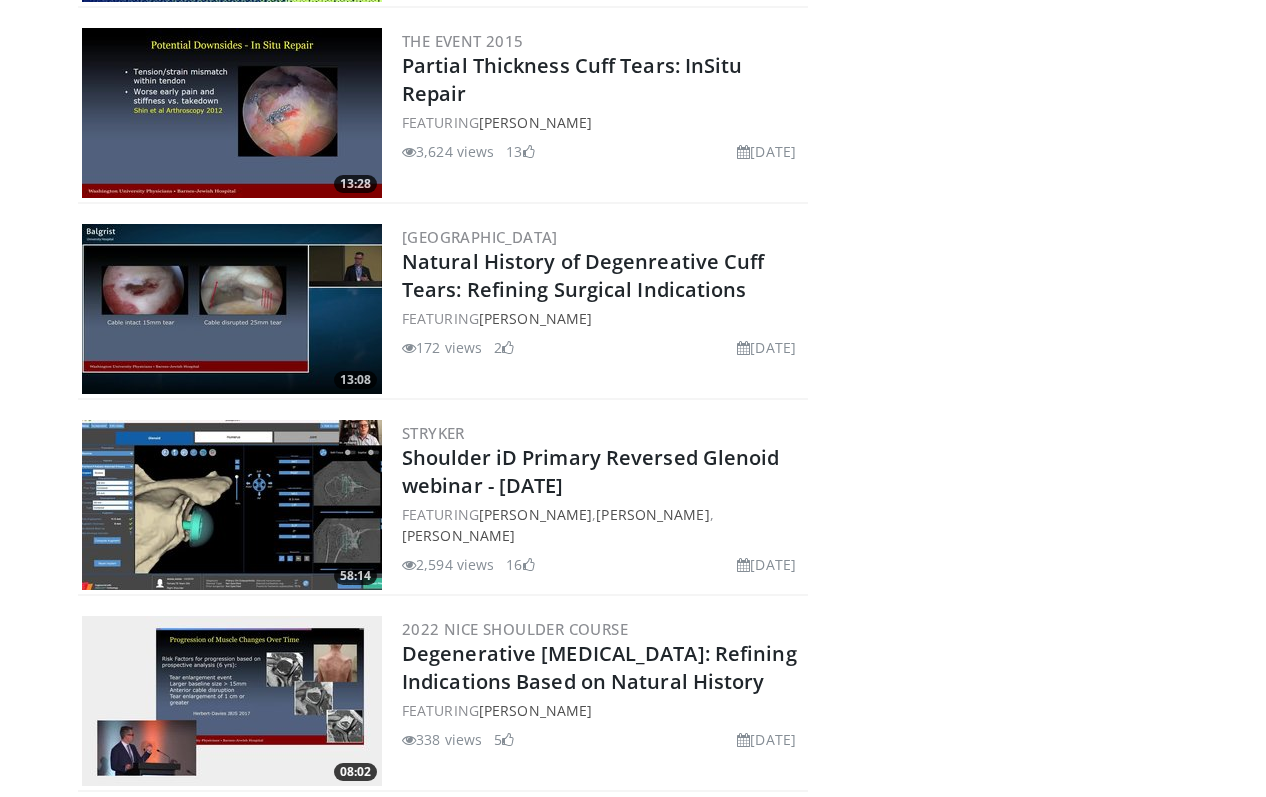 scroll, scrollTop: 1025, scrollLeft: 0, axis: vertical 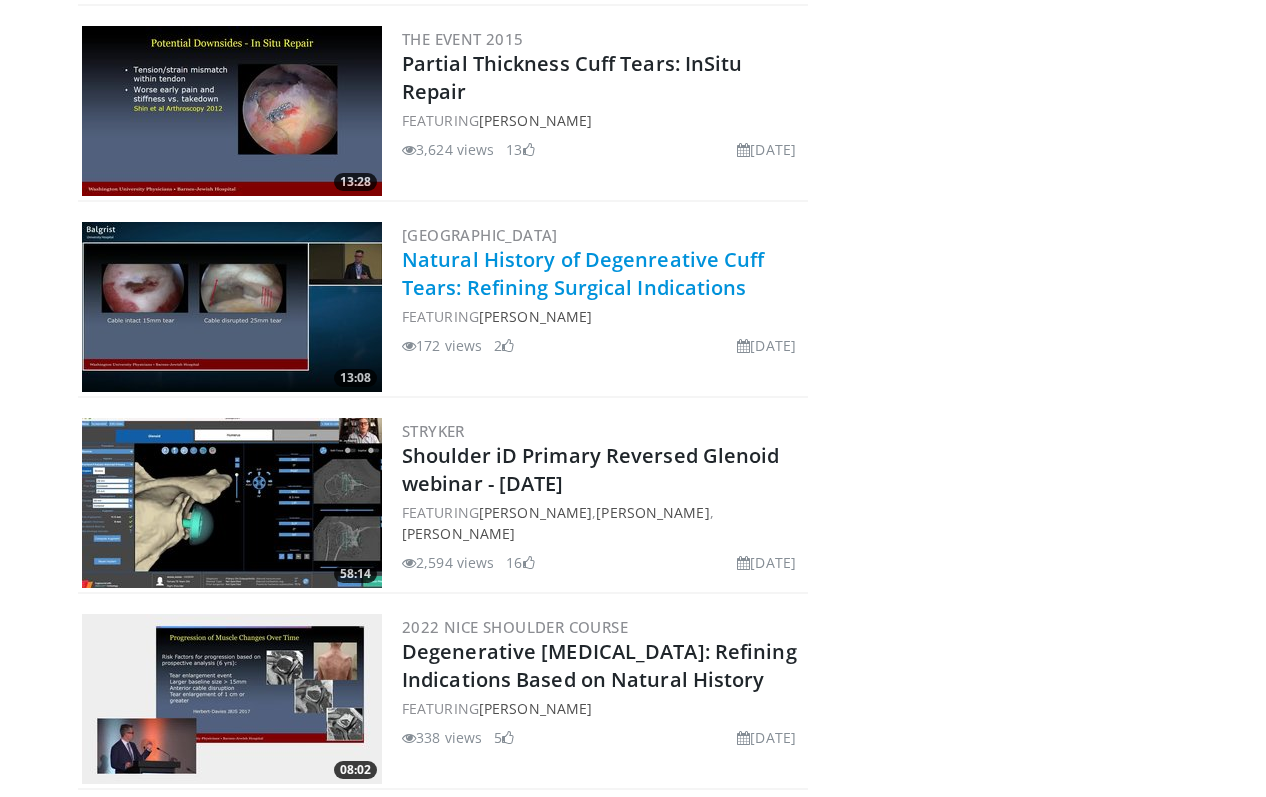 click on "Natural History of Degenreative Cuff Tears: Refining Surgical Indications" at bounding box center (583, 273) 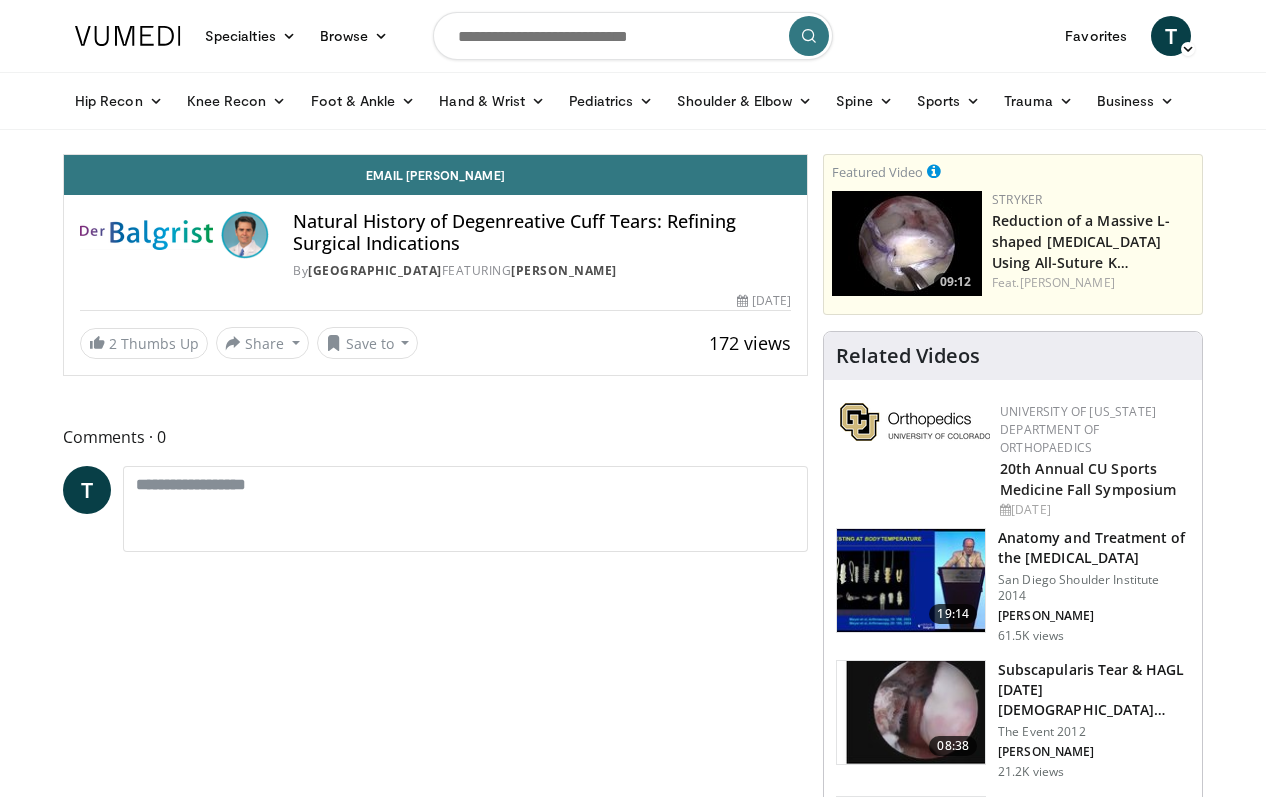 scroll, scrollTop: 0, scrollLeft: 0, axis: both 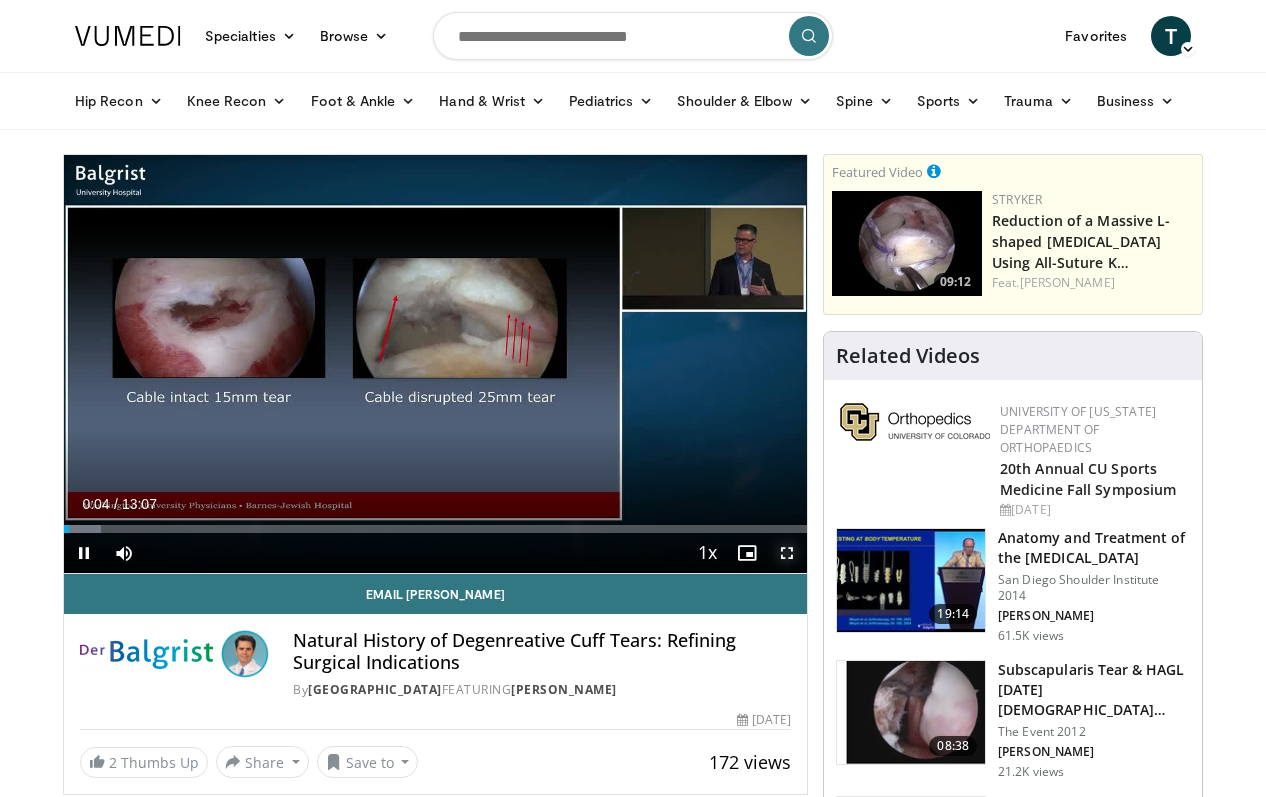 click at bounding box center [787, 553] 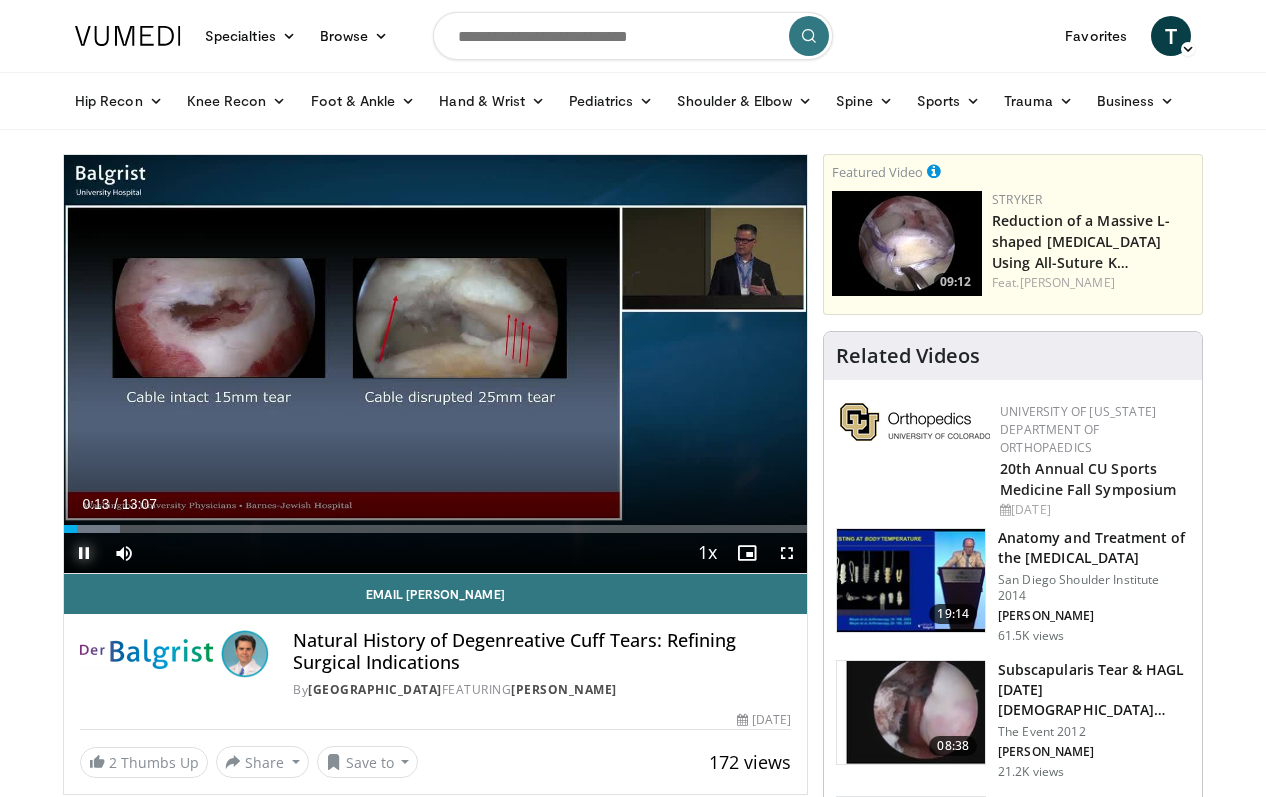 click at bounding box center (84, 553) 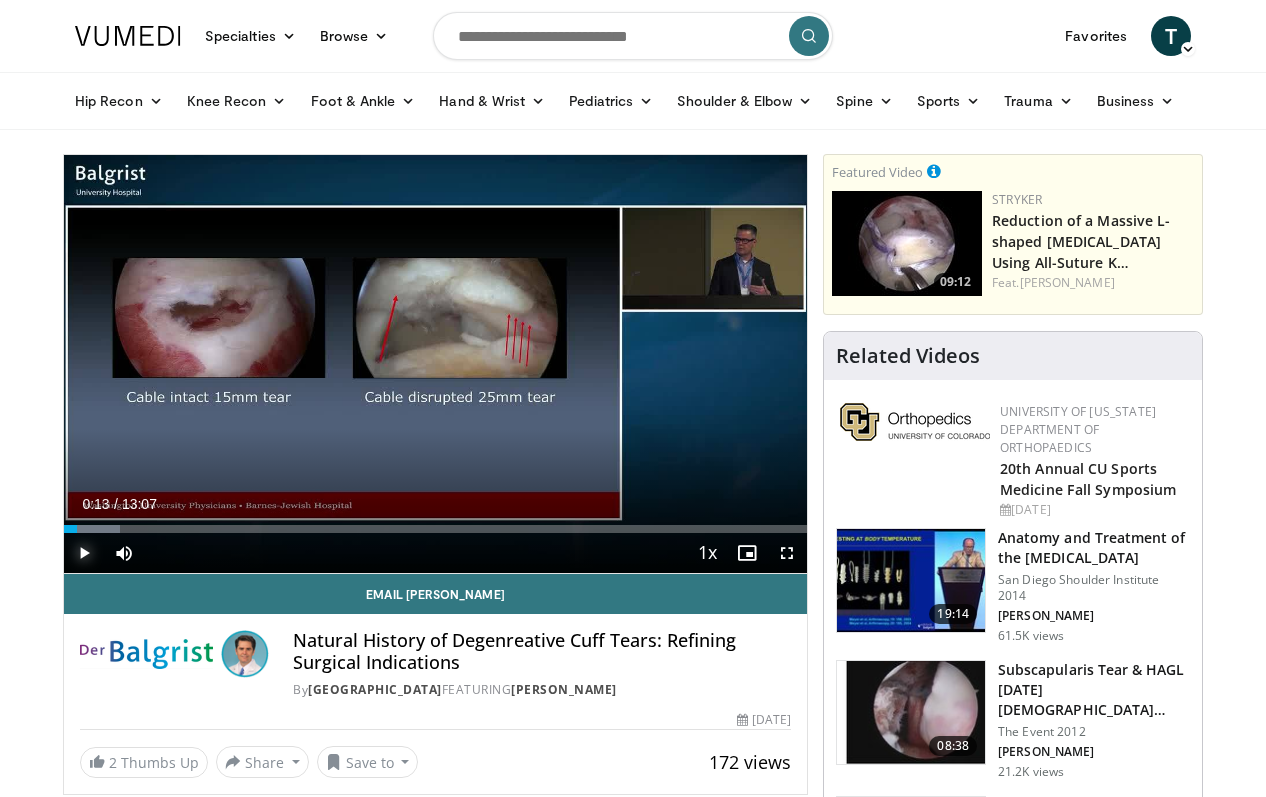 click at bounding box center (84, 553) 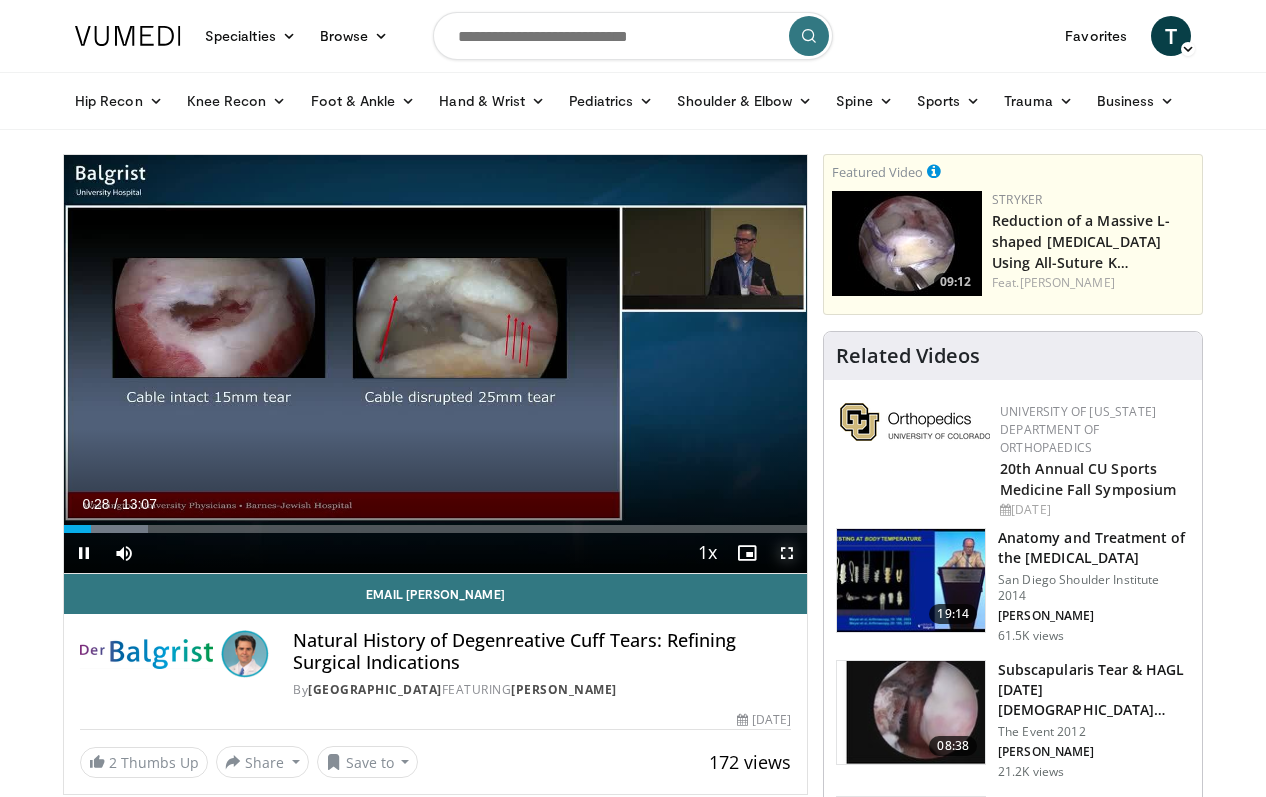 click at bounding box center [787, 553] 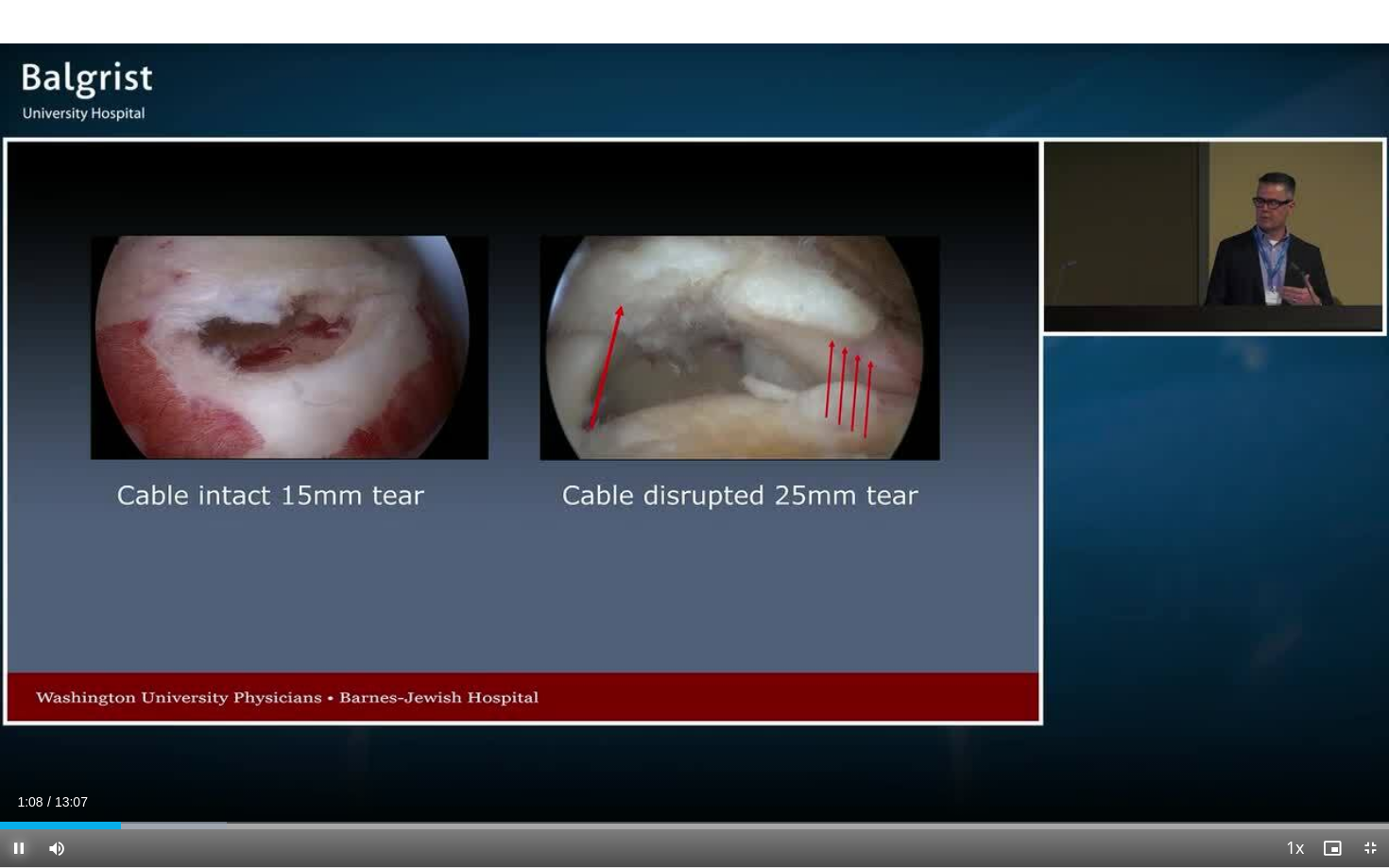 click at bounding box center [19, 848] 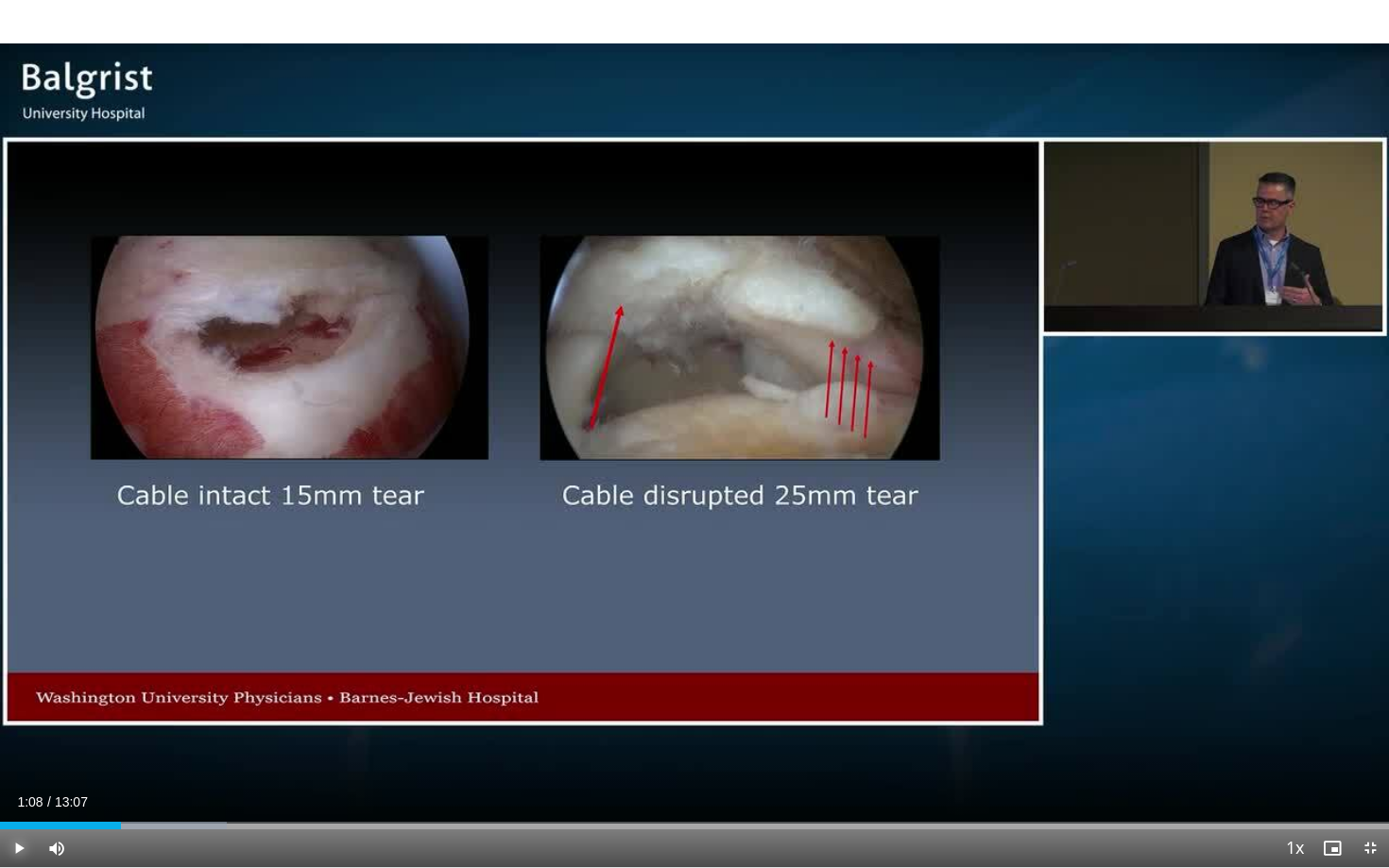 click at bounding box center (19, 848) 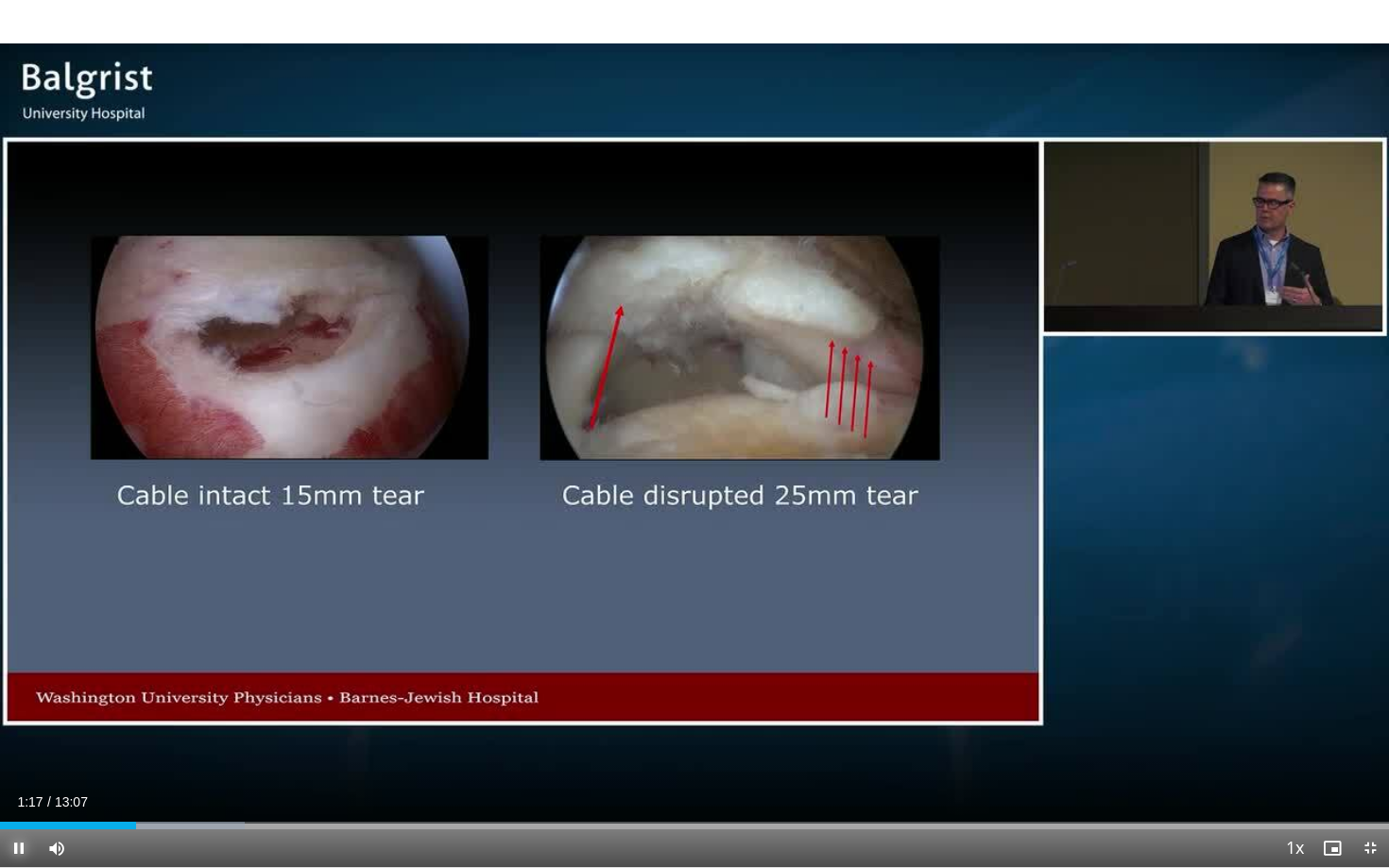 click at bounding box center (19, 848) 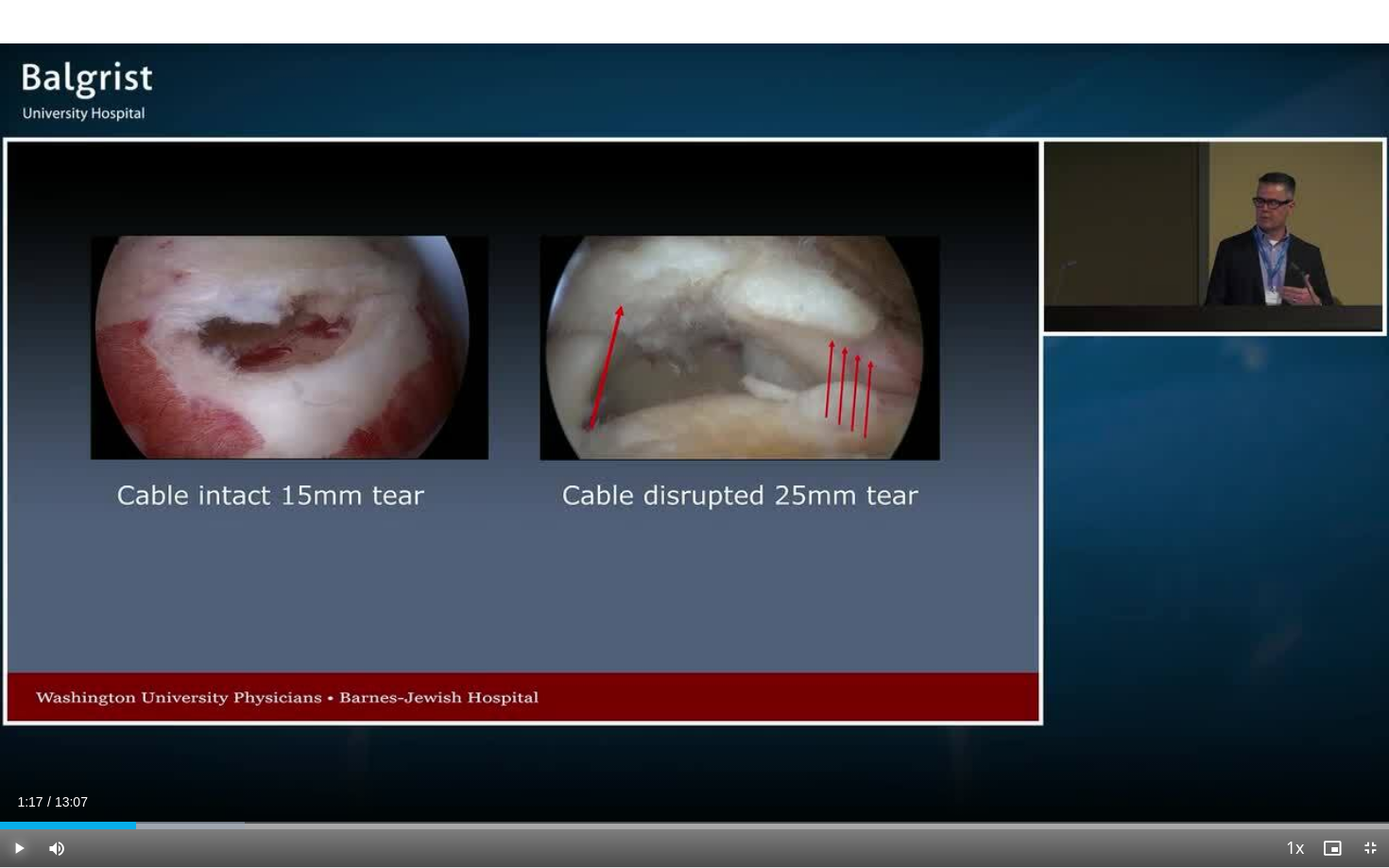 click at bounding box center (19, 848) 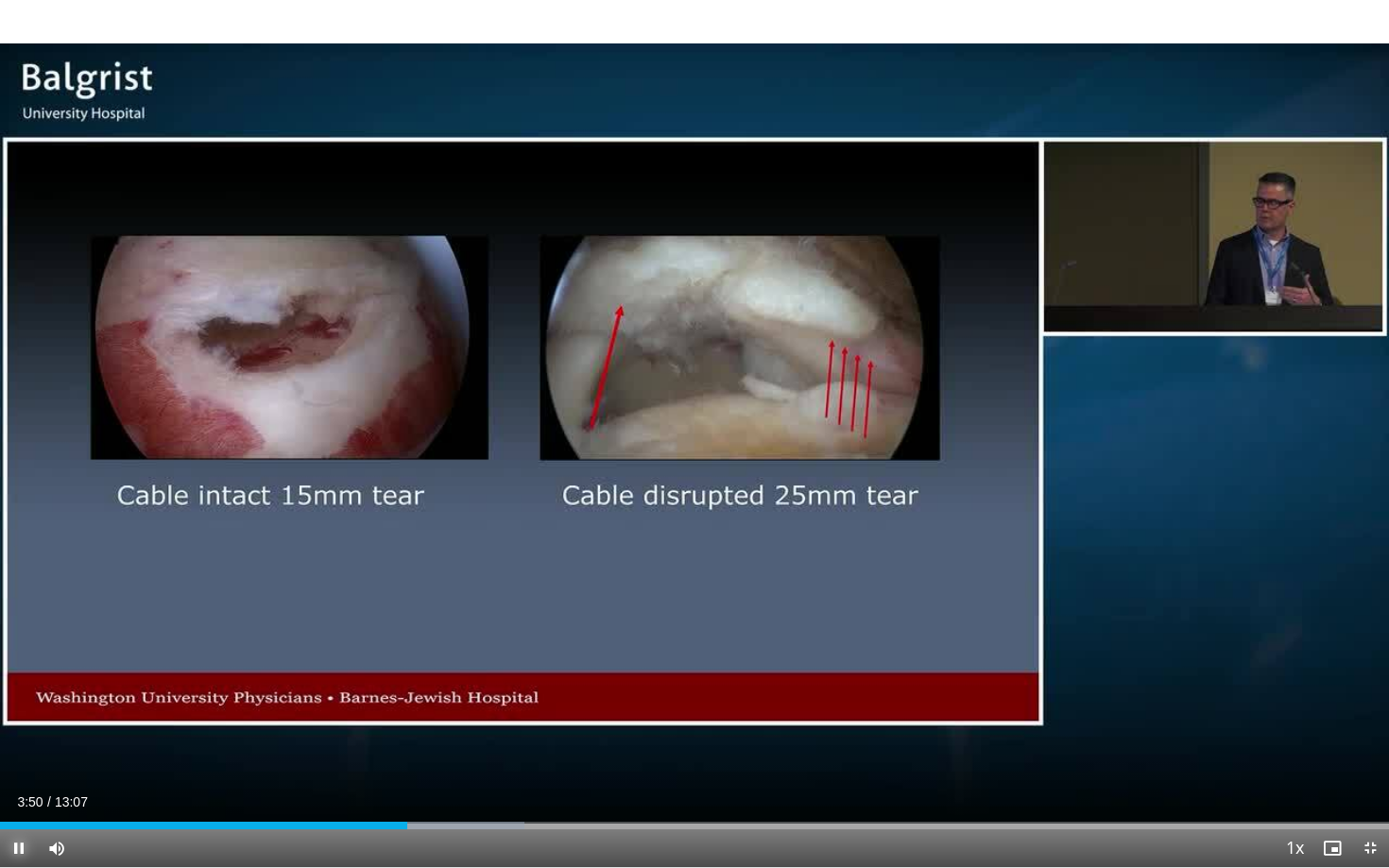 click at bounding box center [19, 848] 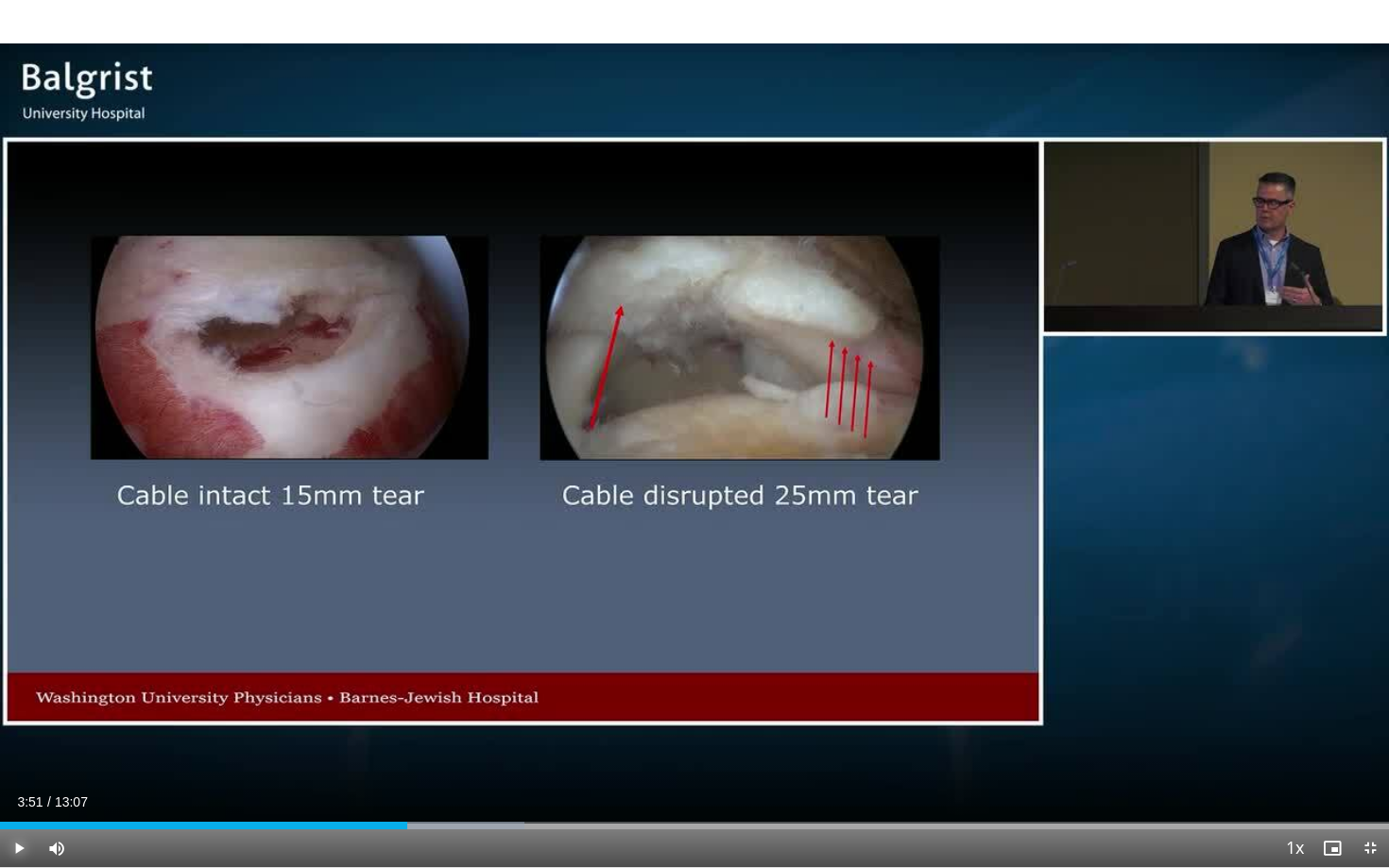 click at bounding box center (19, 848) 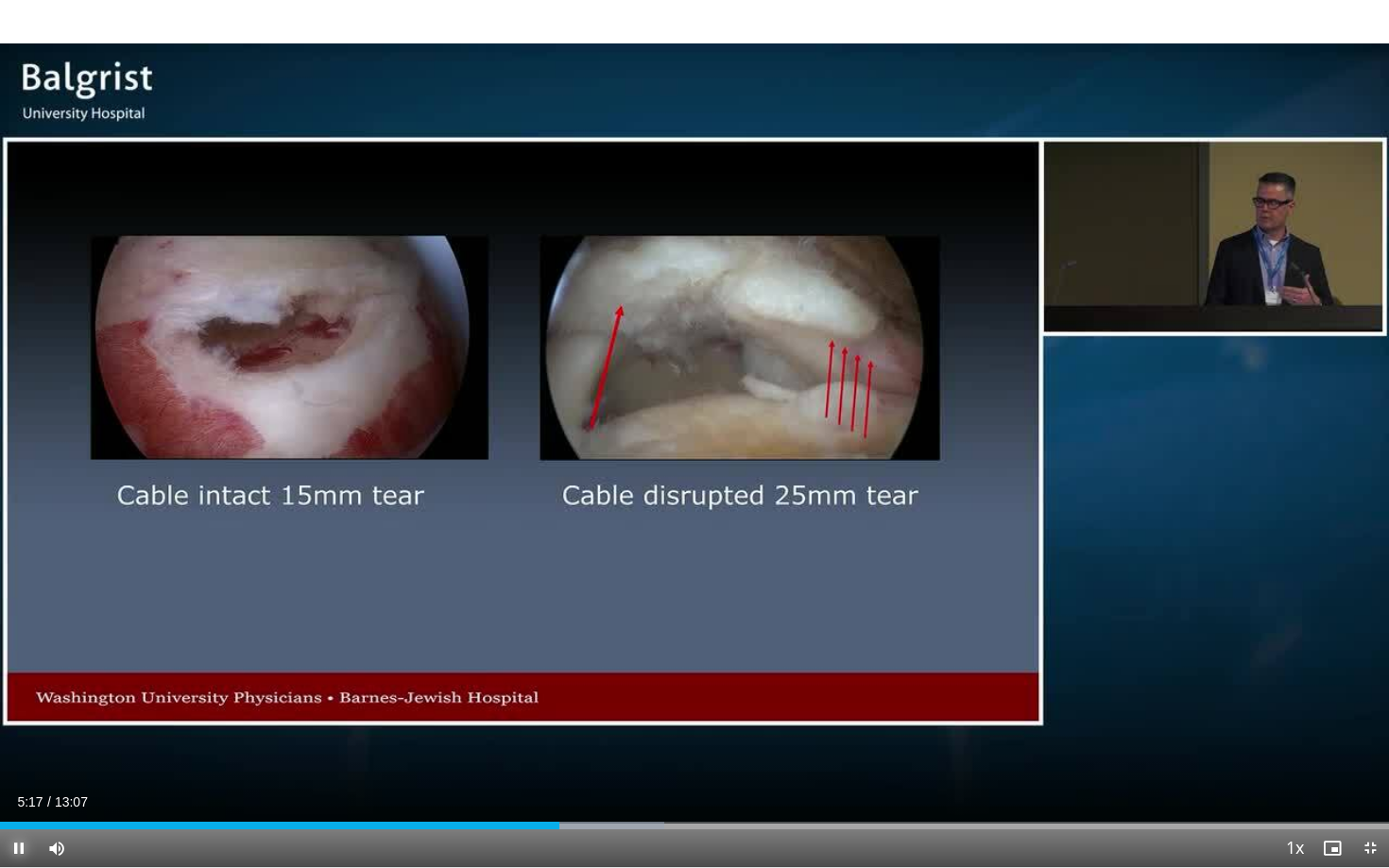 type 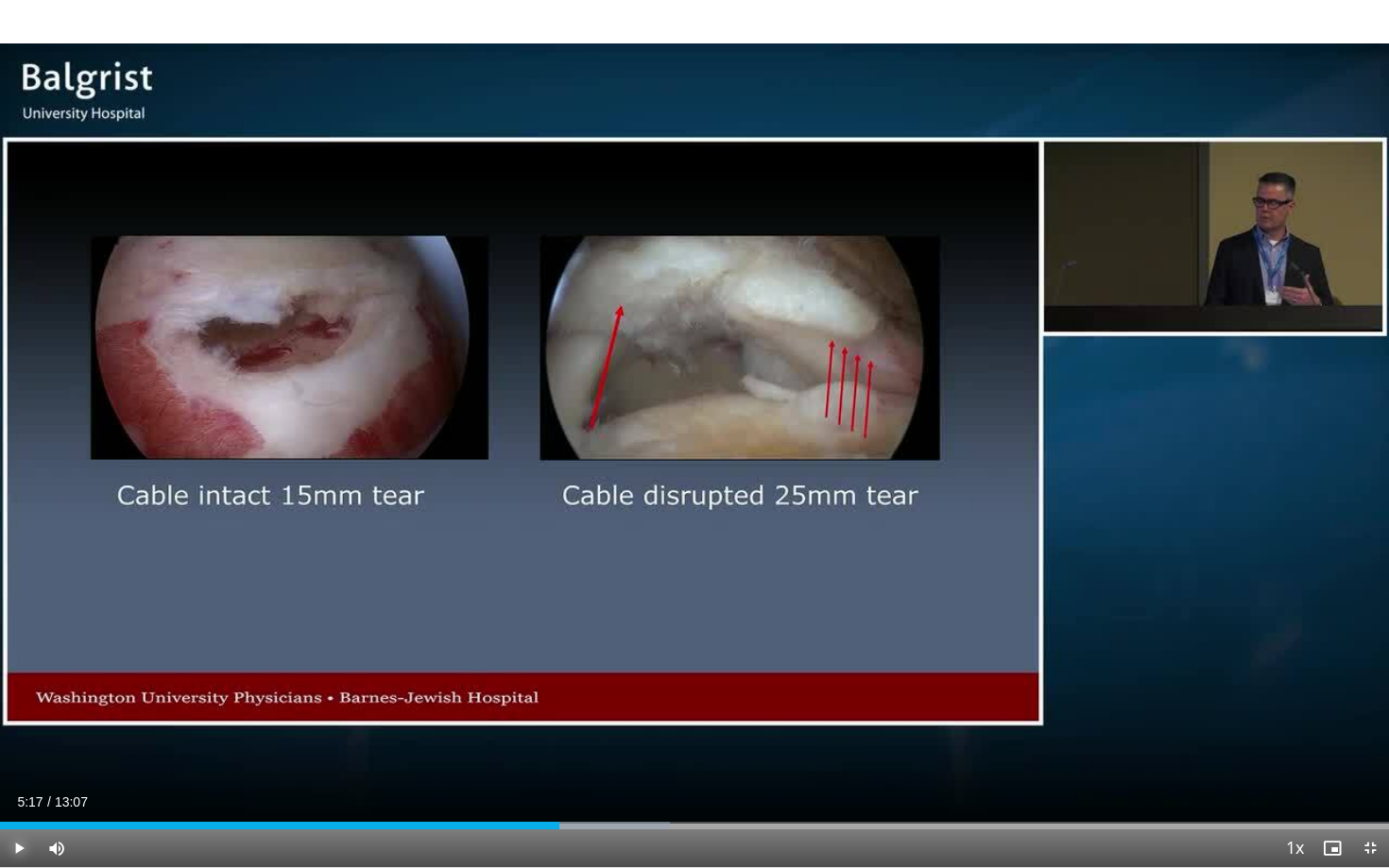 click at bounding box center [19, 848] 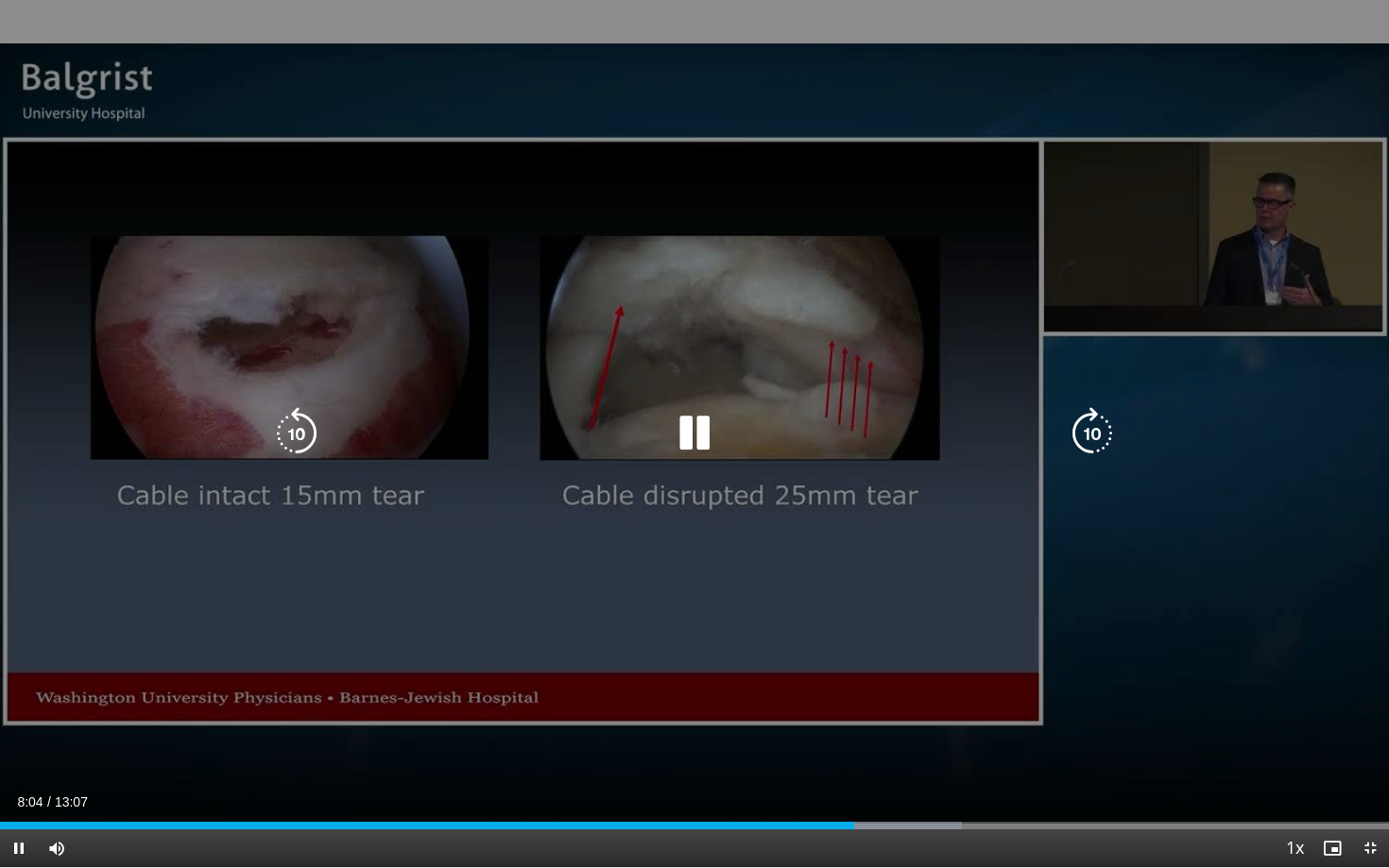click at bounding box center [297, 434] 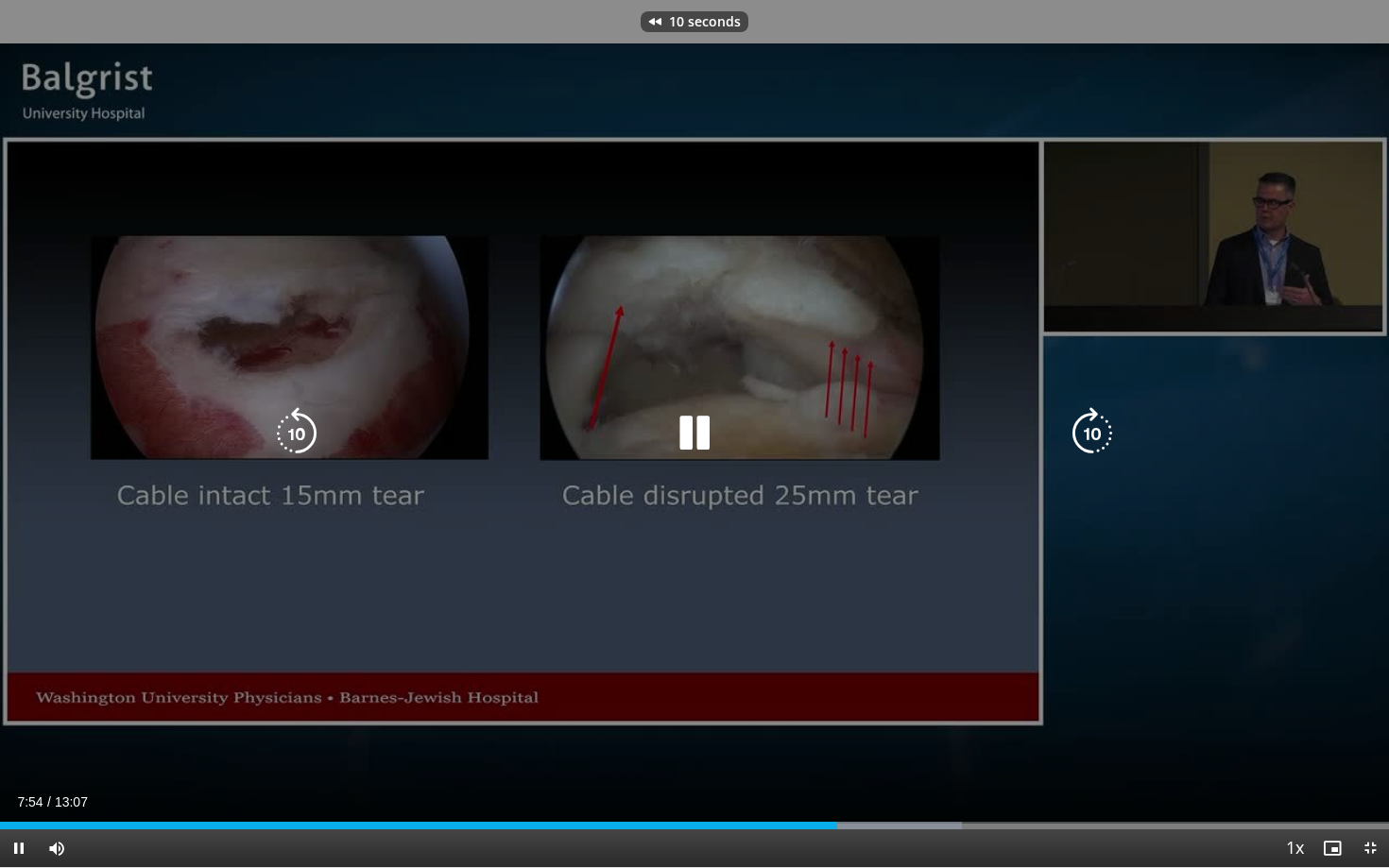 click at bounding box center (297, 434) 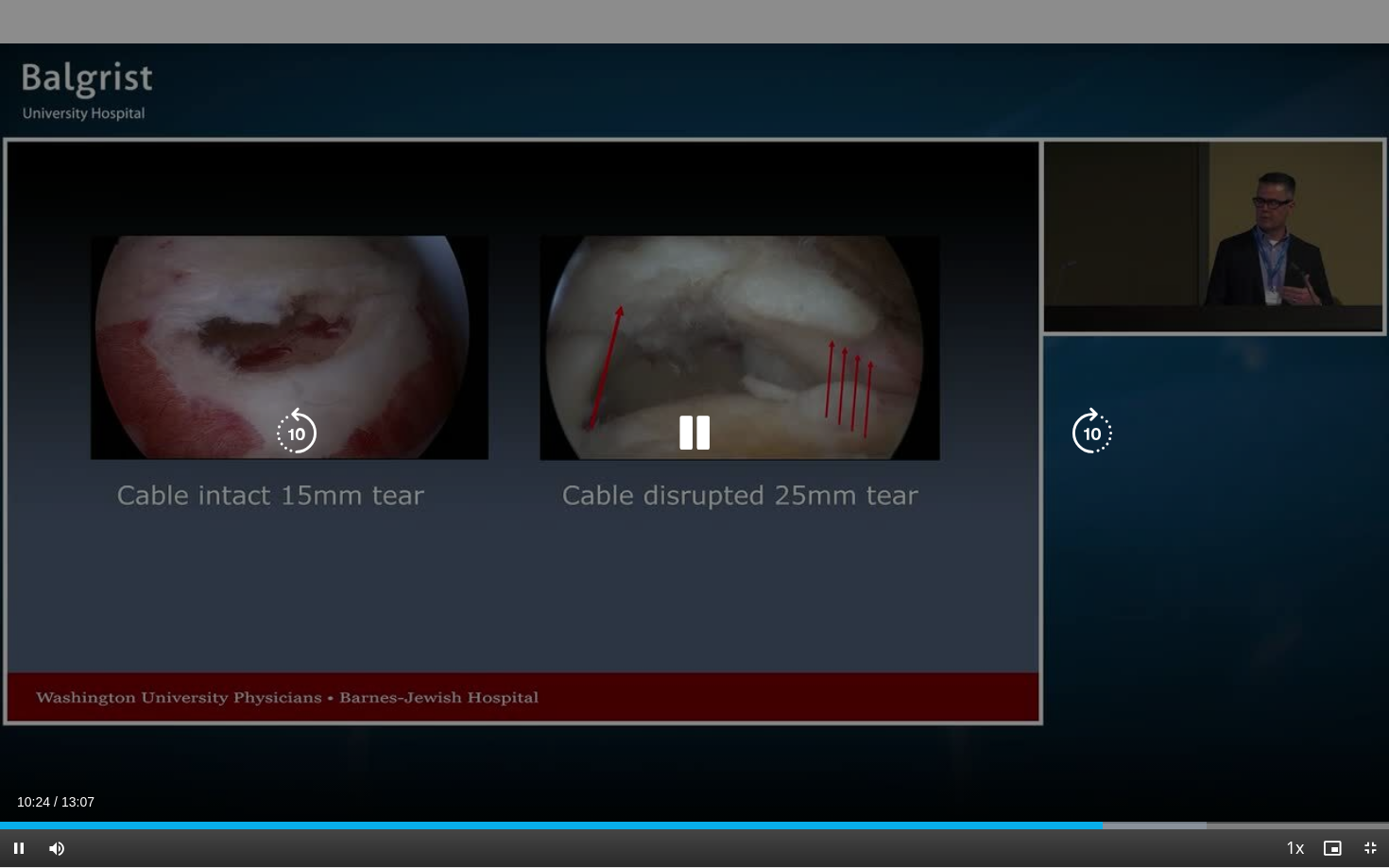 click at bounding box center (297, 434) 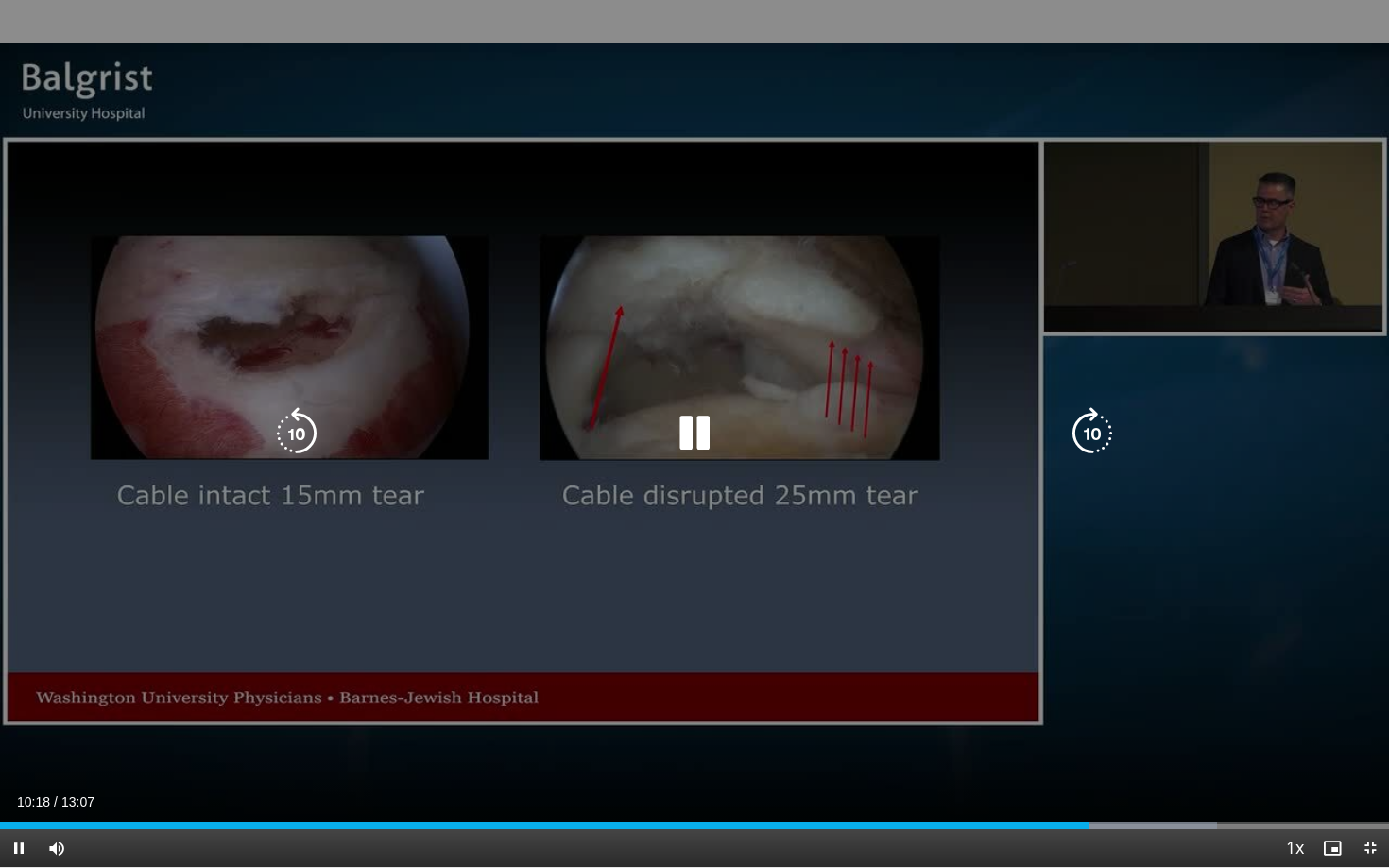 click at bounding box center (297, 434) 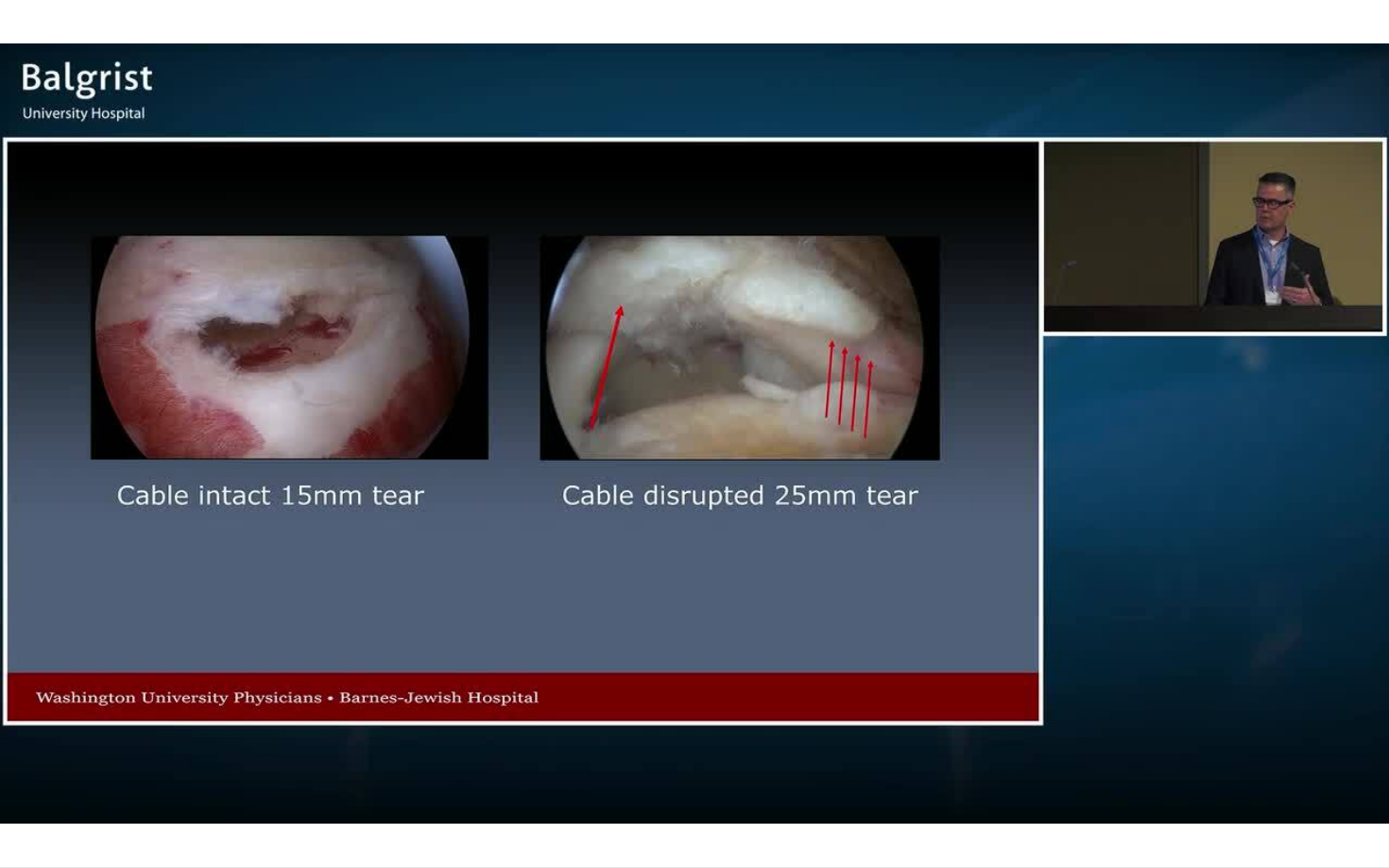 type 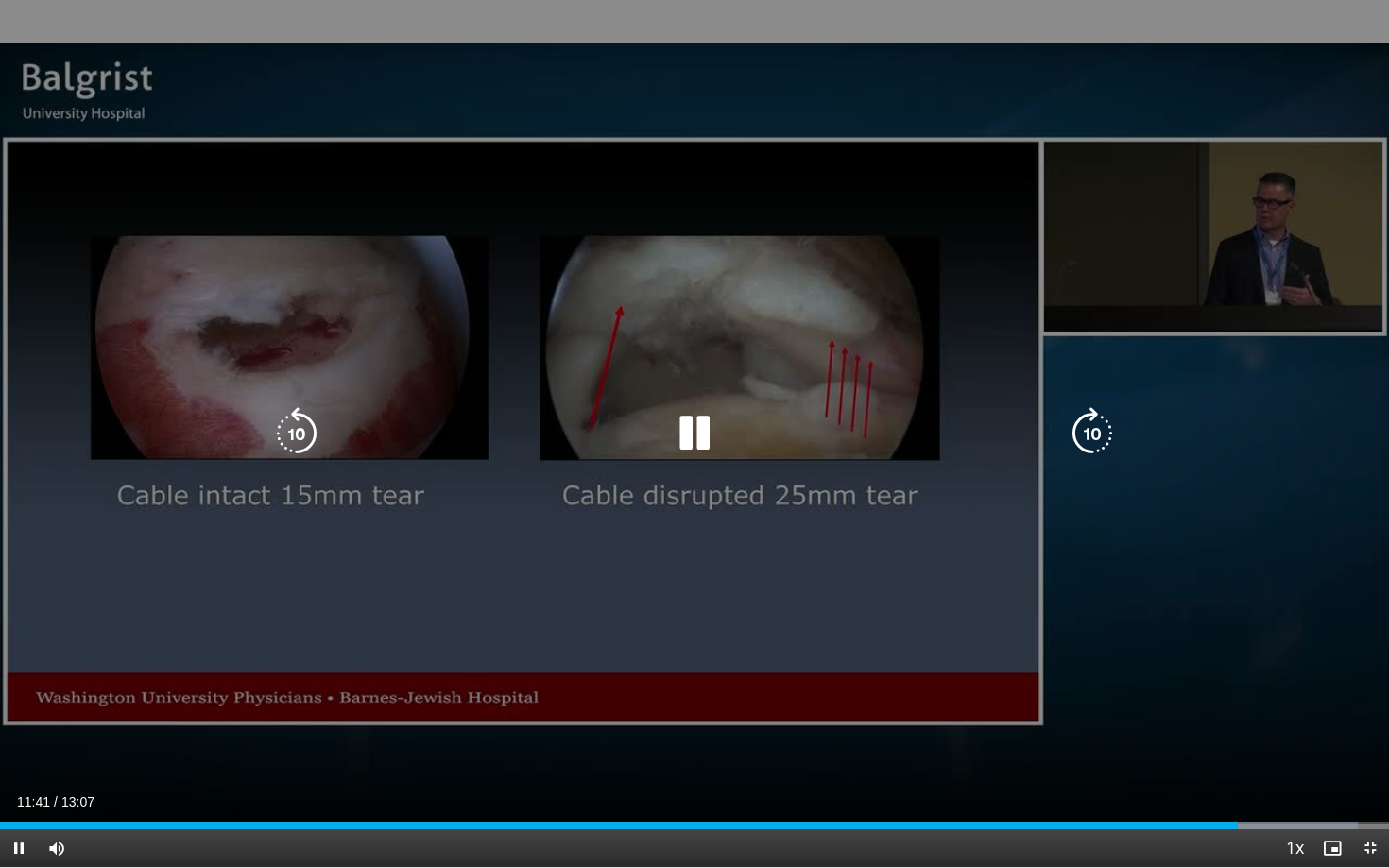 click at bounding box center [1092, 434] 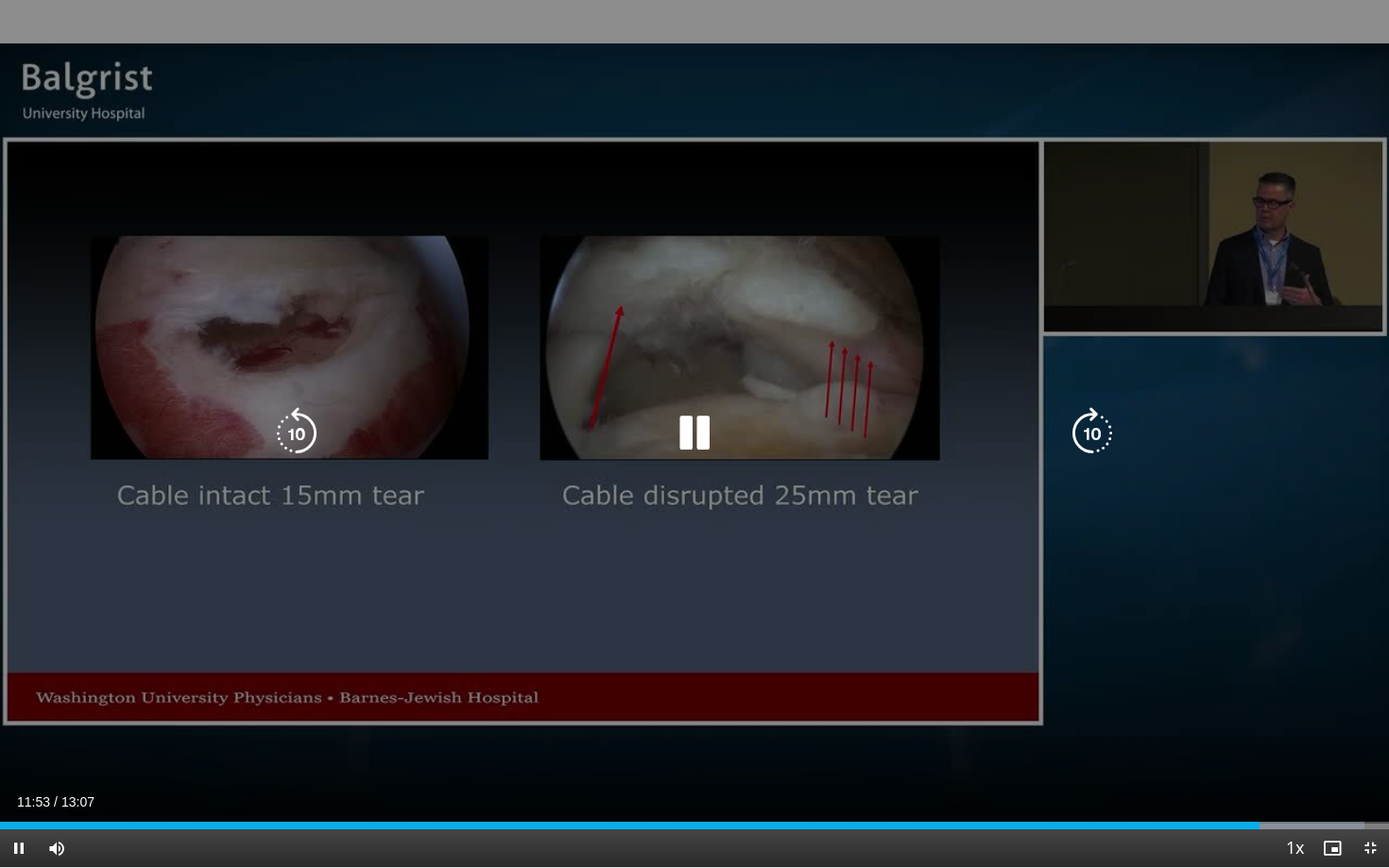 click on "10 seconds
Tap to unmute" at bounding box center (694, 434) 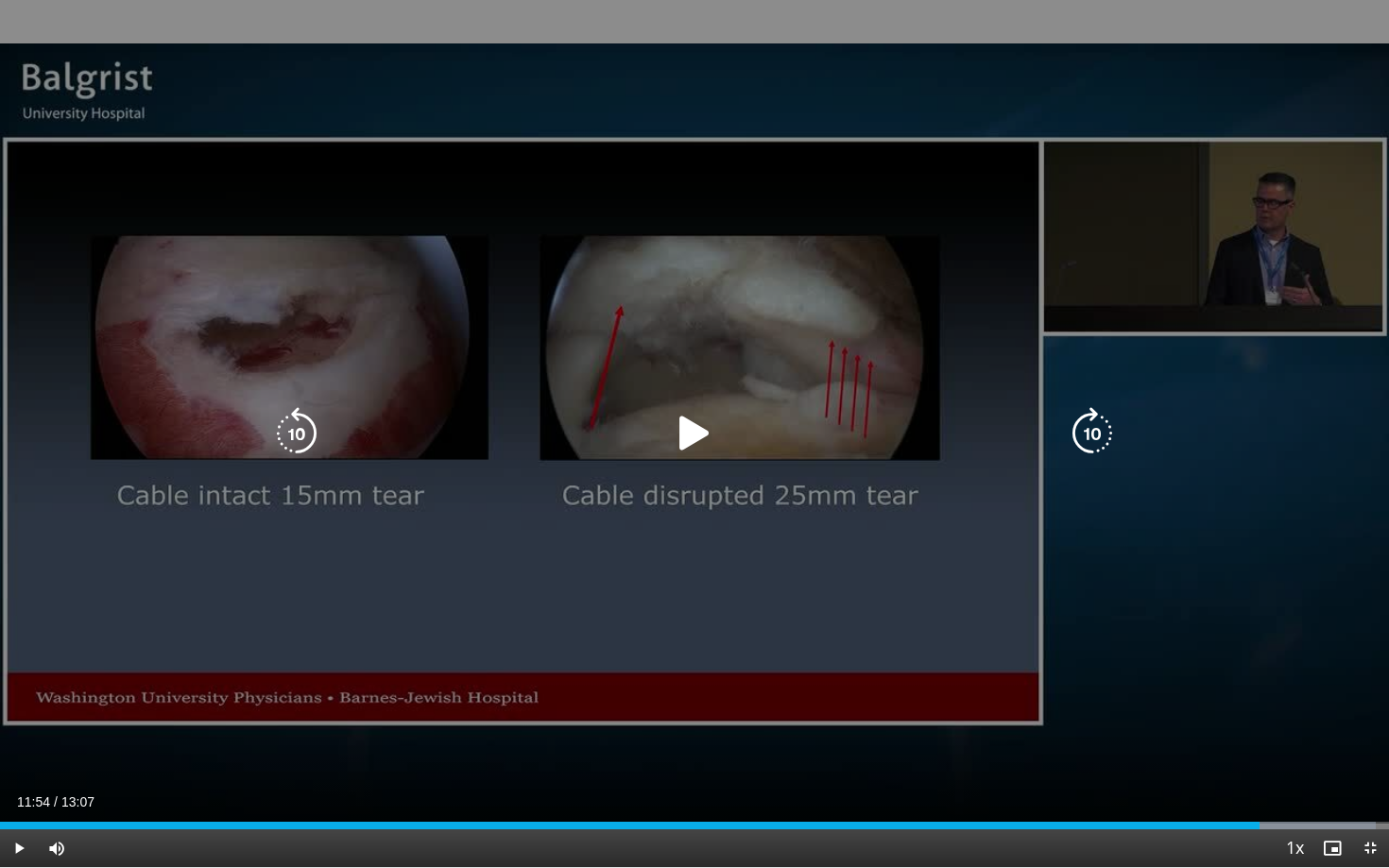click at bounding box center (297, 434) 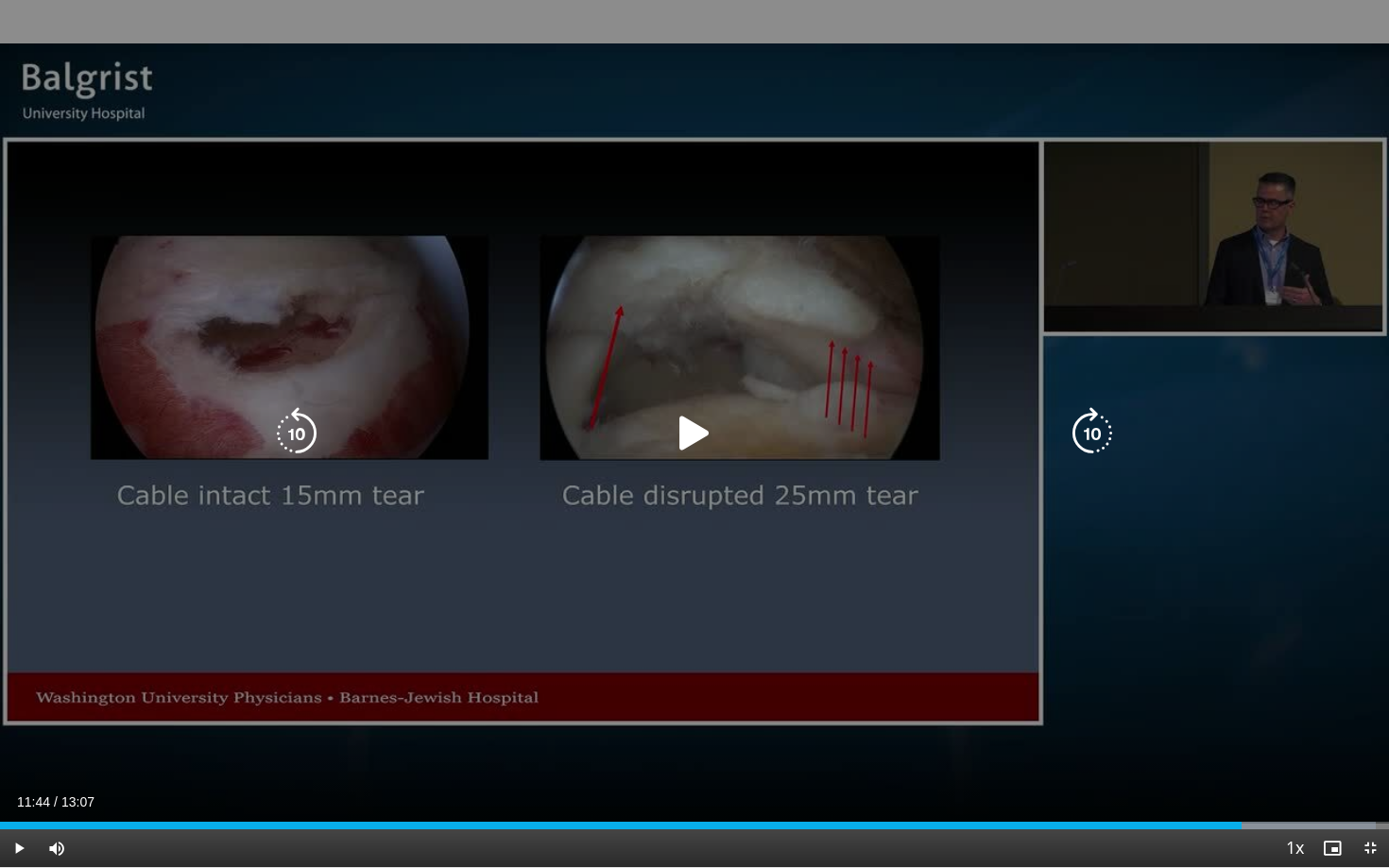 click at bounding box center [694, 434] 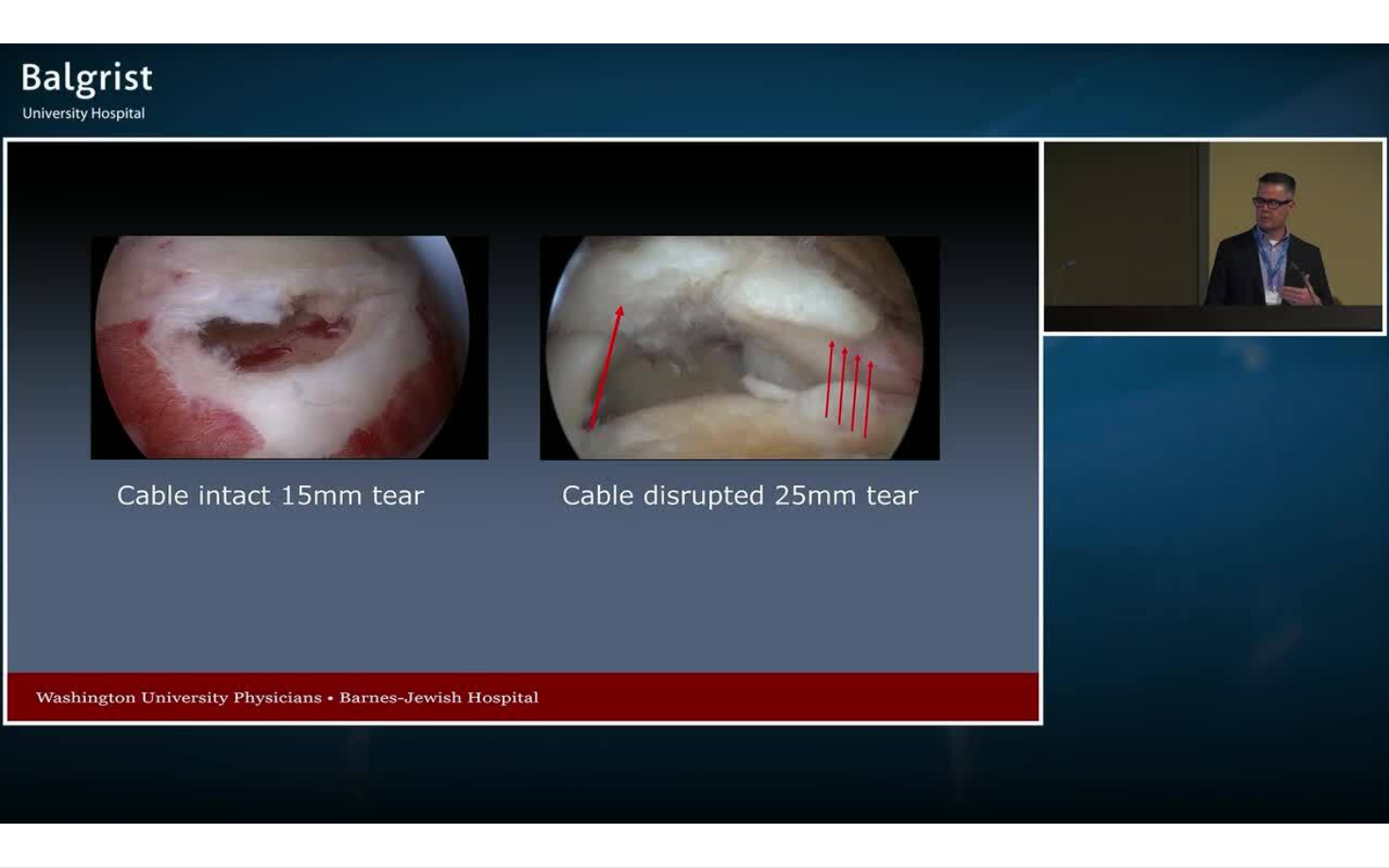 type 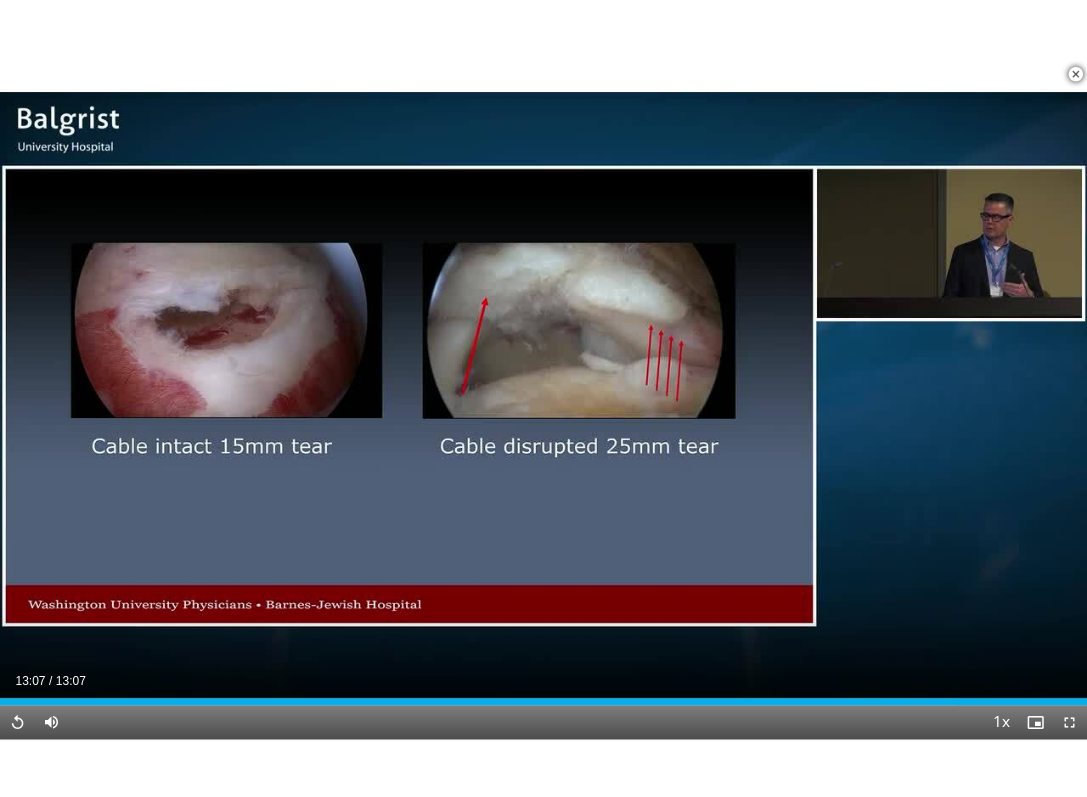 scroll, scrollTop: 309, scrollLeft: 0, axis: vertical 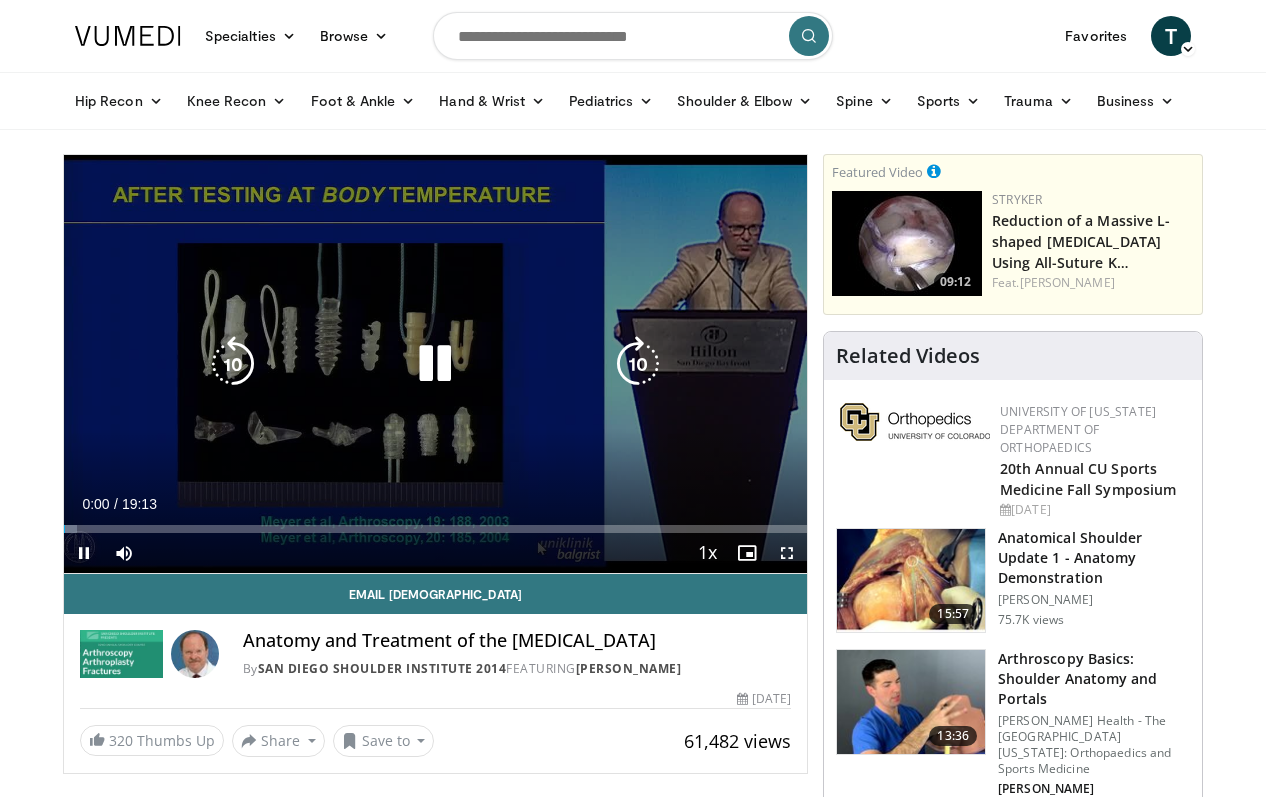 click at bounding box center [435, 364] 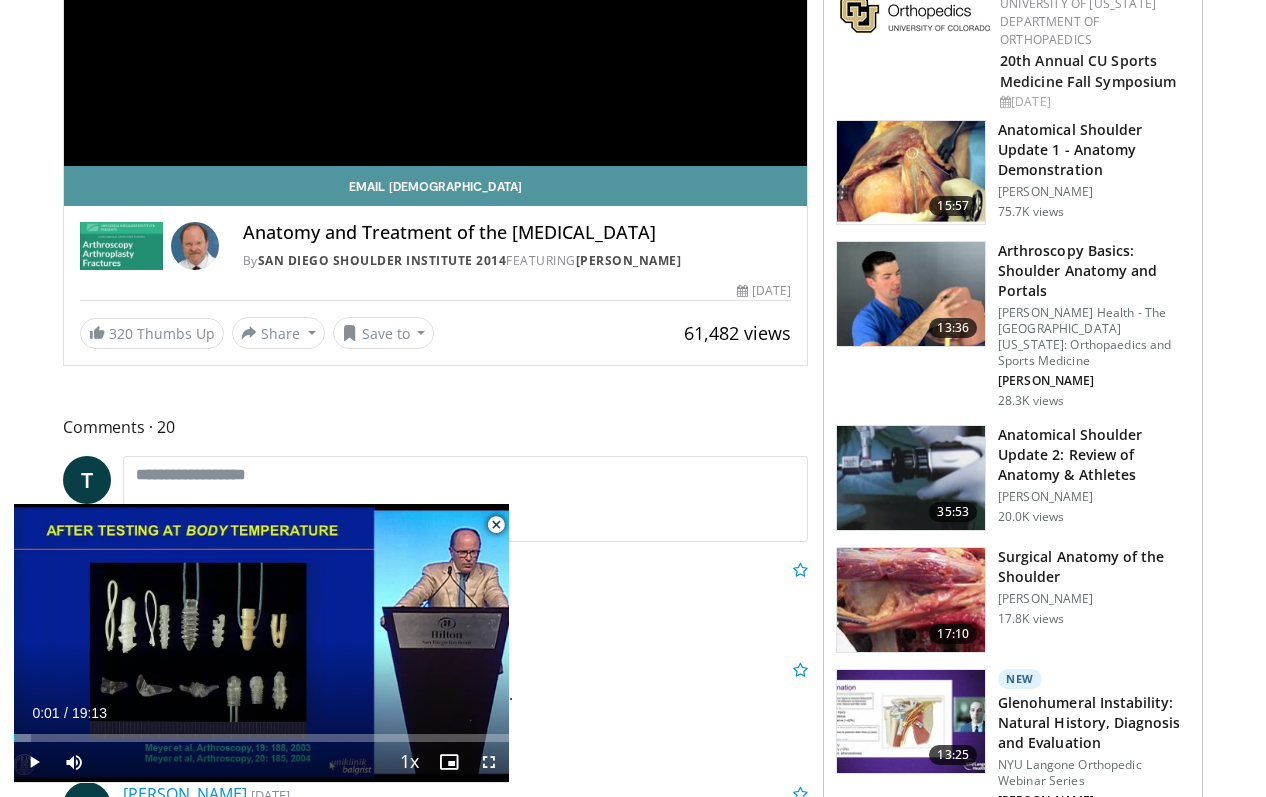 scroll, scrollTop: 306, scrollLeft: 0, axis: vertical 